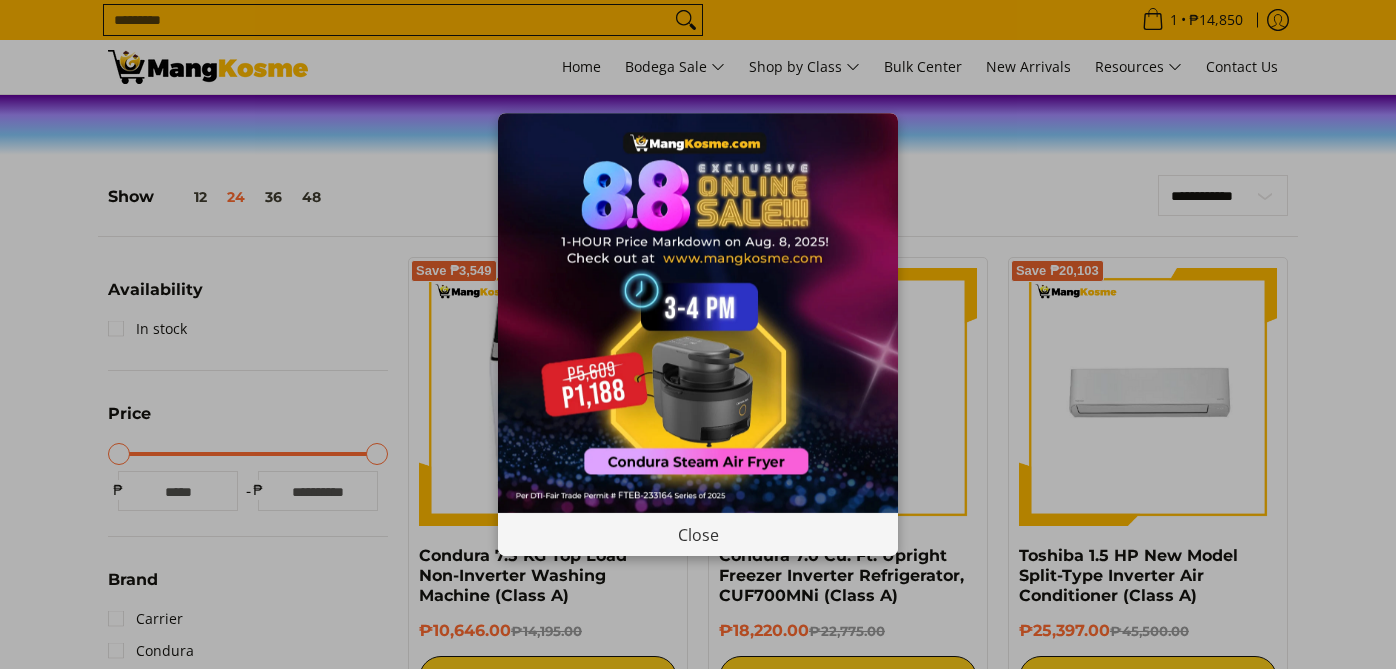 scroll, scrollTop: 0, scrollLeft: 0, axis: both 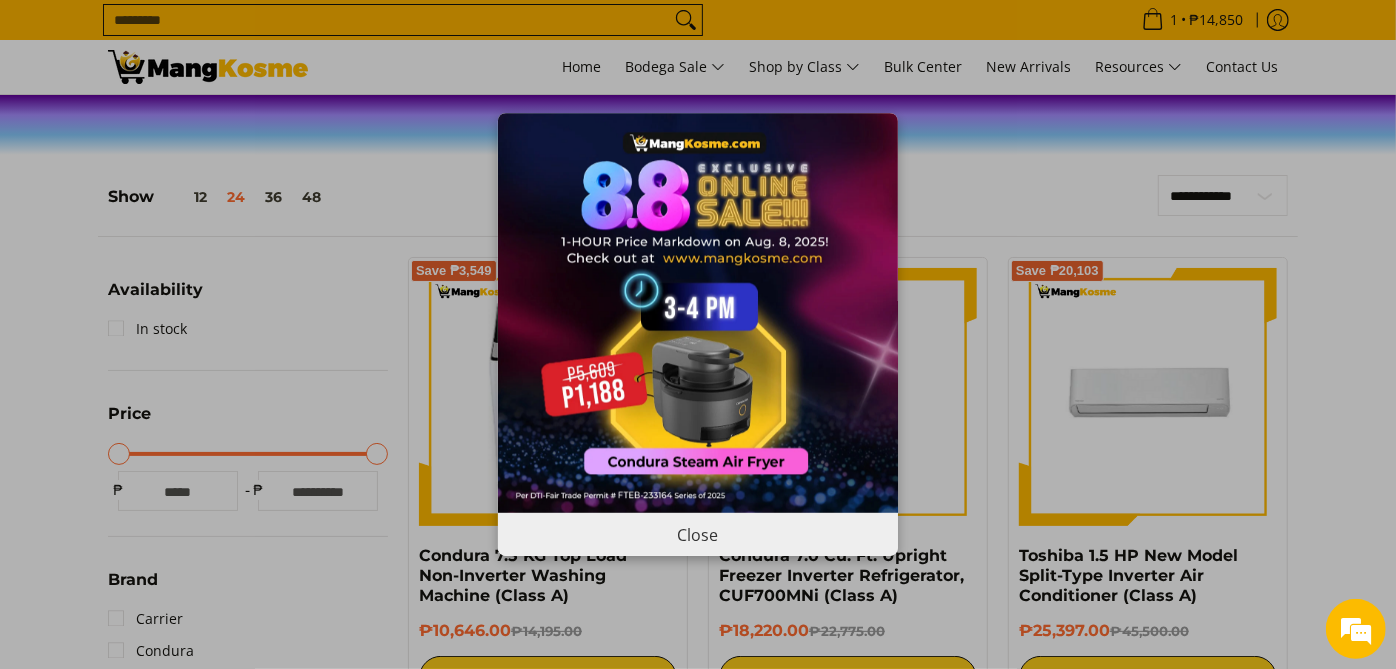click on "Close" at bounding box center (698, 534) 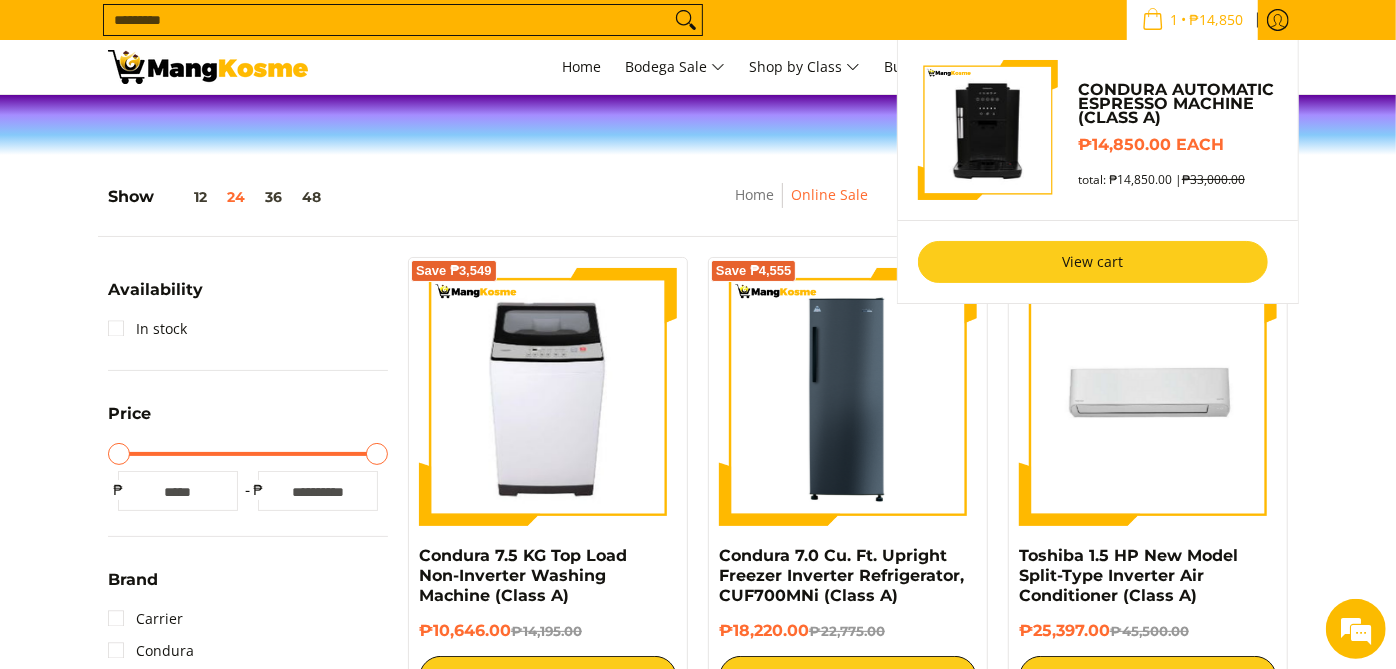 click on "View cart" at bounding box center (1093, 262) 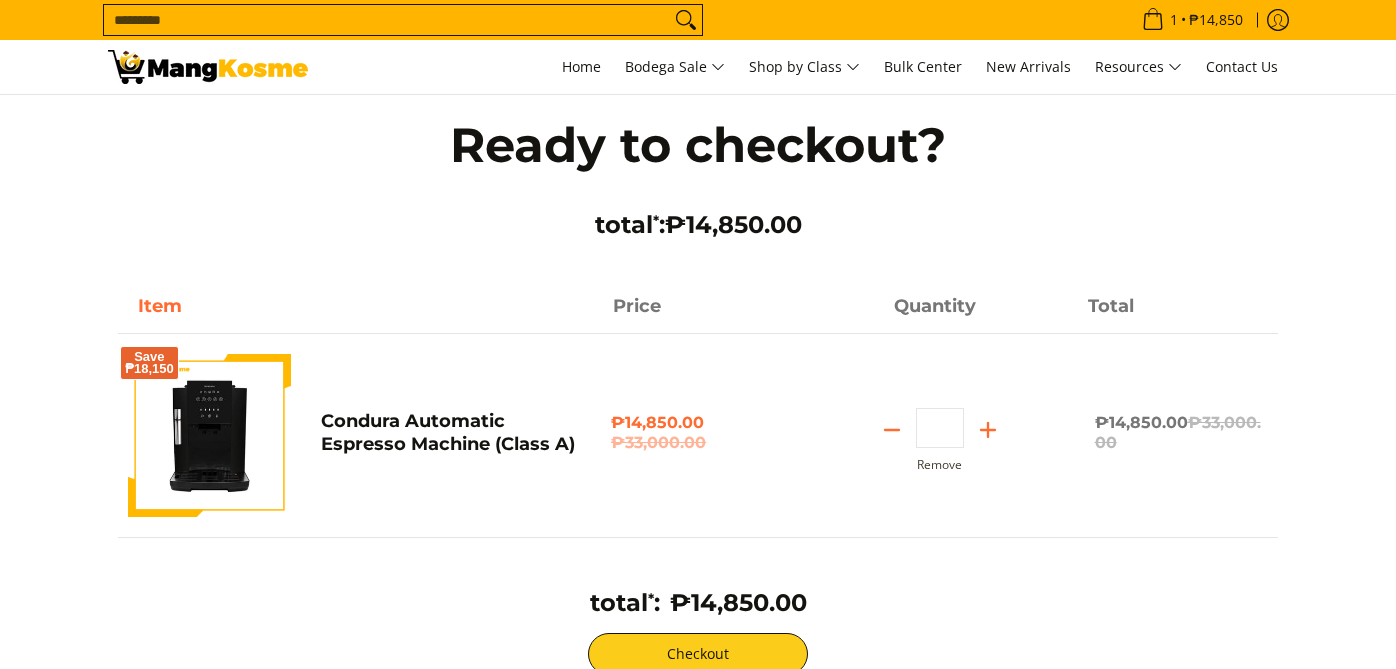 scroll, scrollTop: 0, scrollLeft: 0, axis: both 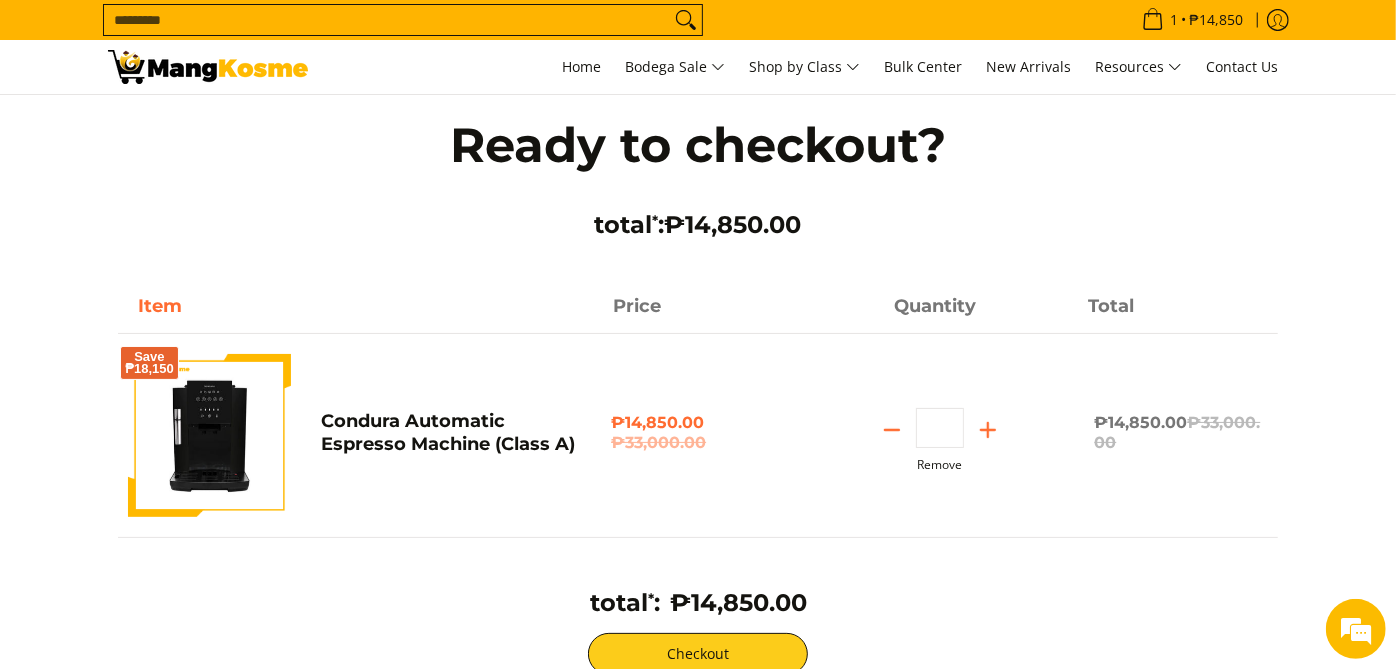 click on "Remove" at bounding box center [939, 465] 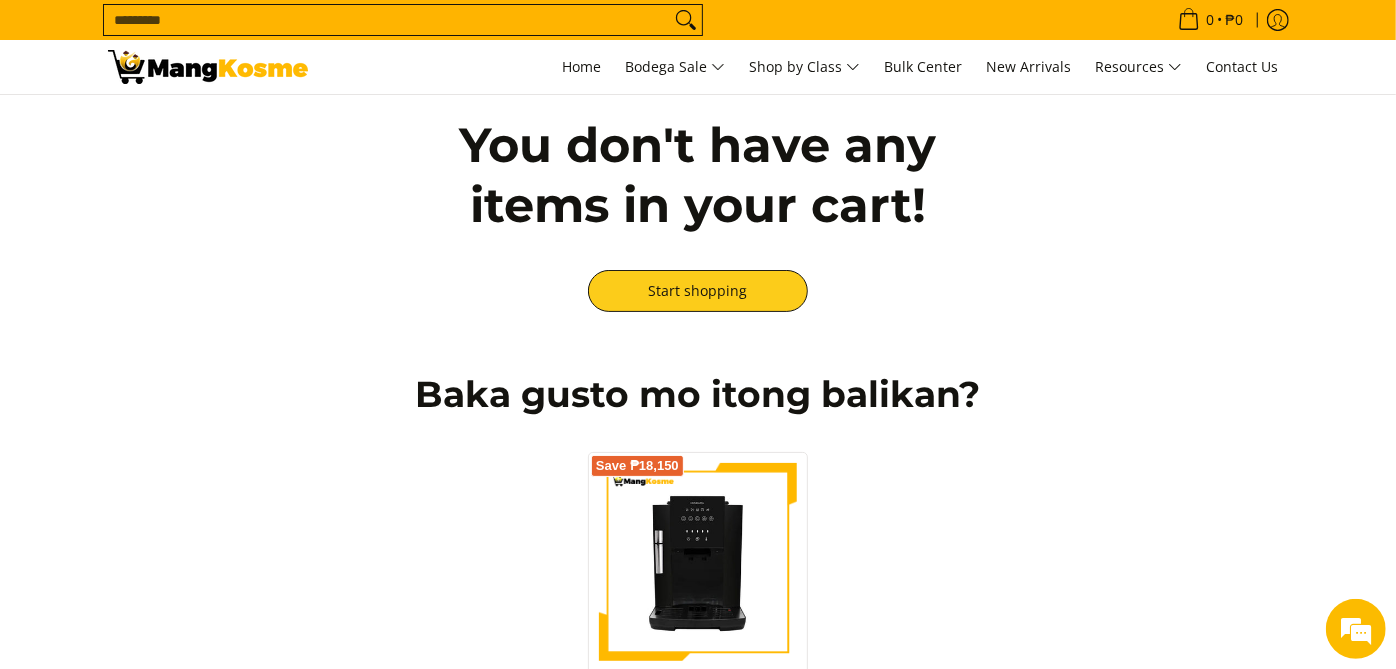click on "Search..." at bounding box center (387, 20) 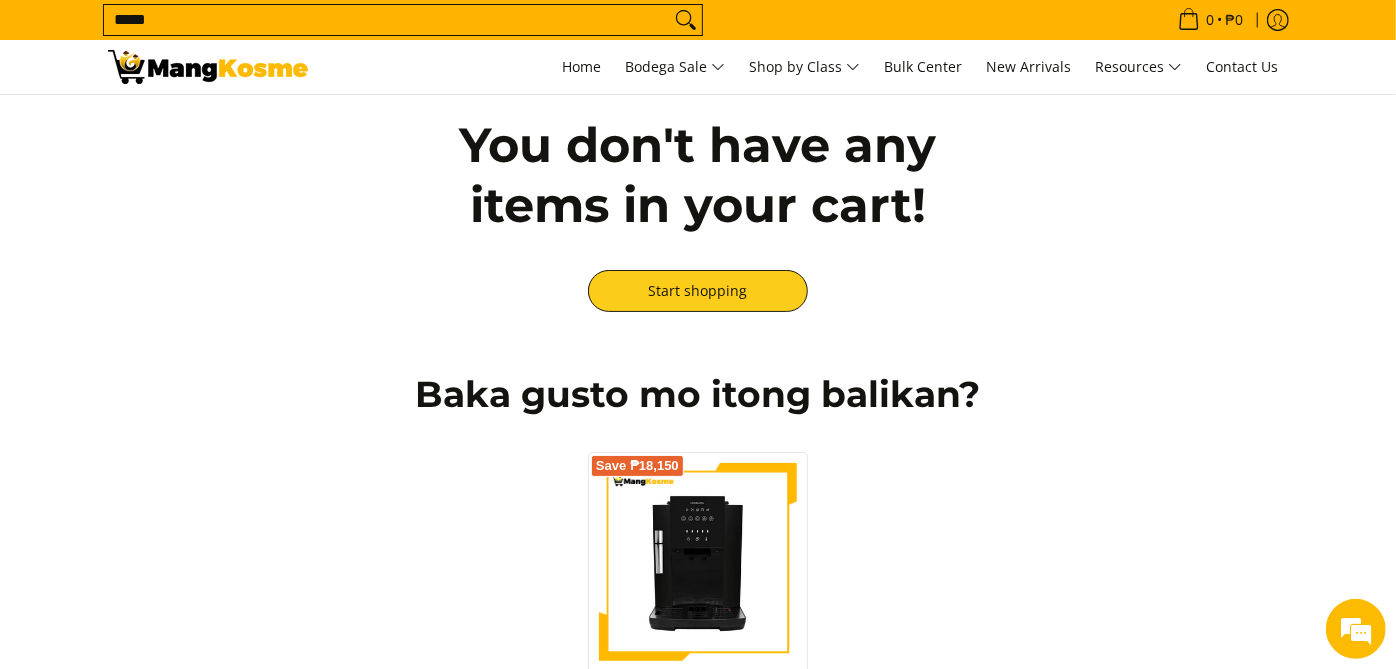 type on "*****" 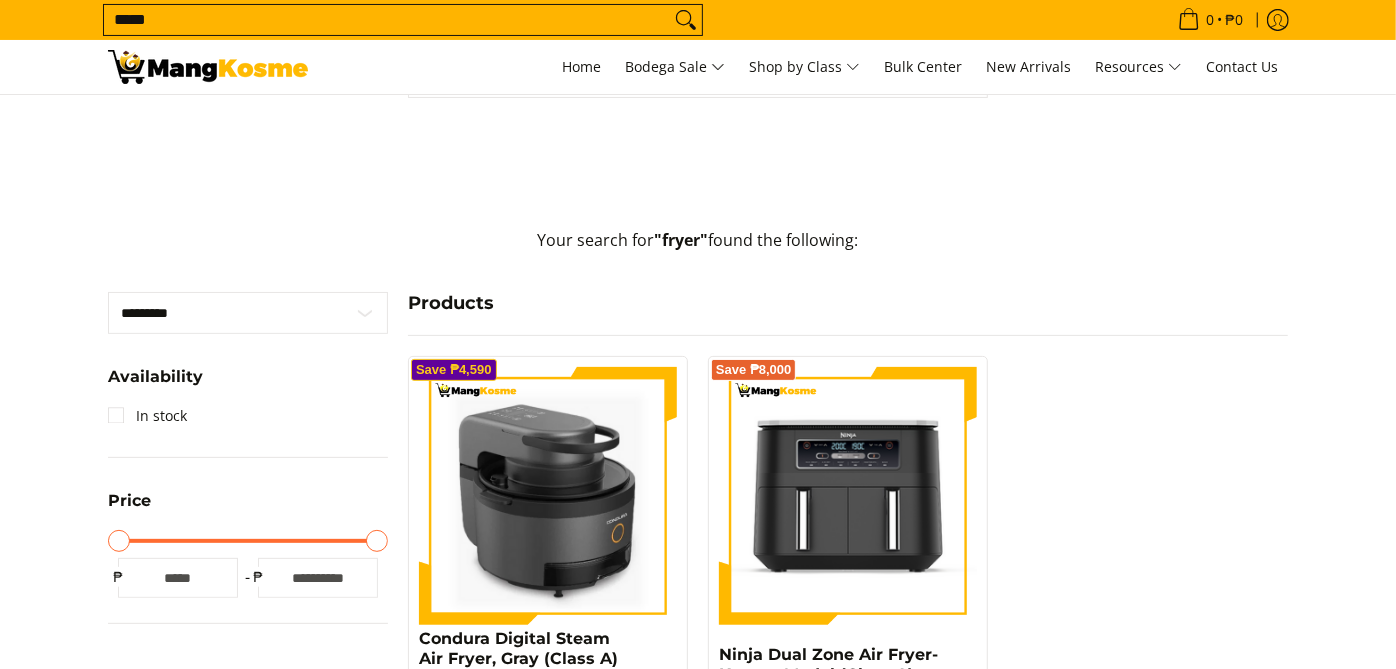 scroll, scrollTop: 222, scrollLeft: 0, axis: vertical 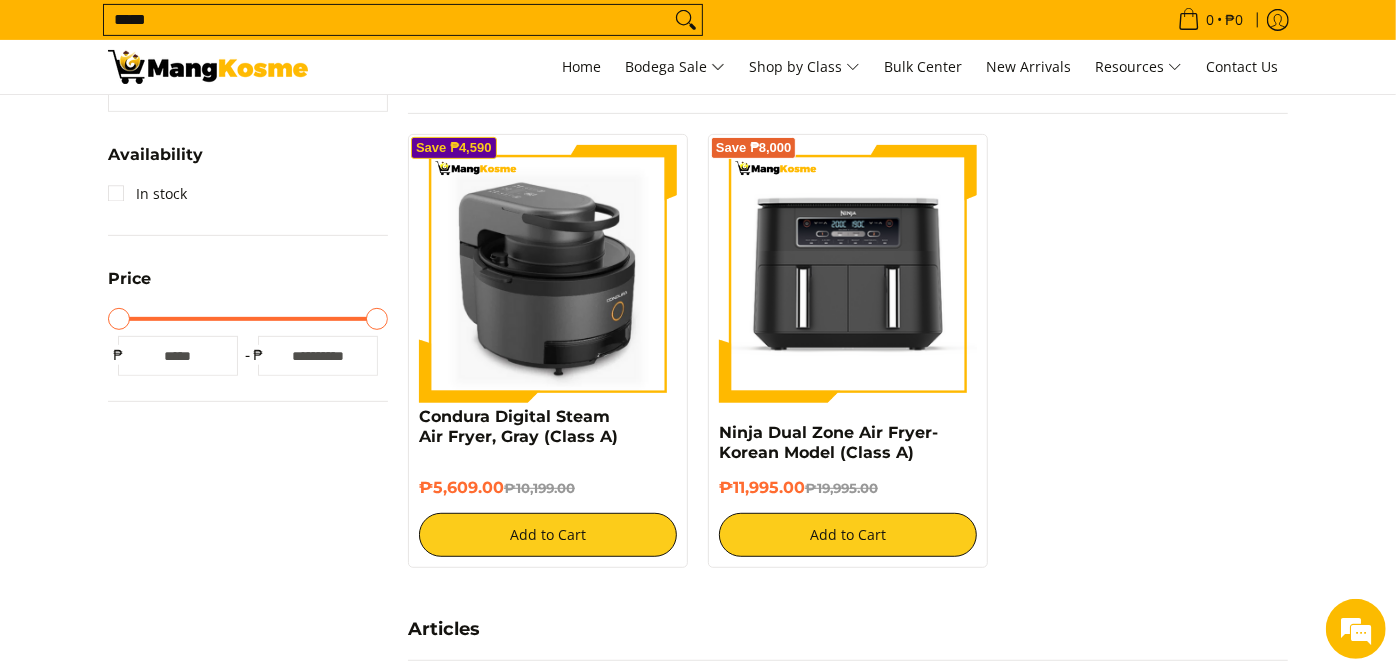 click at bounding box center [548, 274] 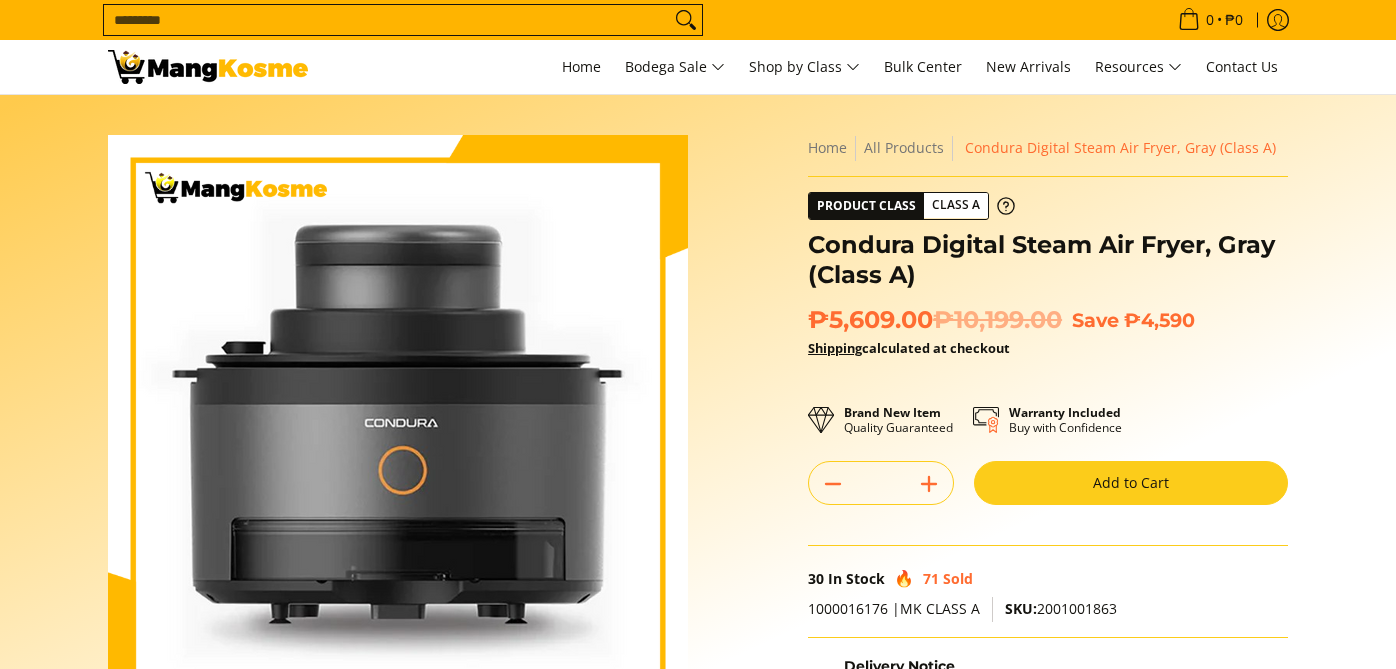 scroll, scrollTop: 0, scrollLeft: 0, axis: both 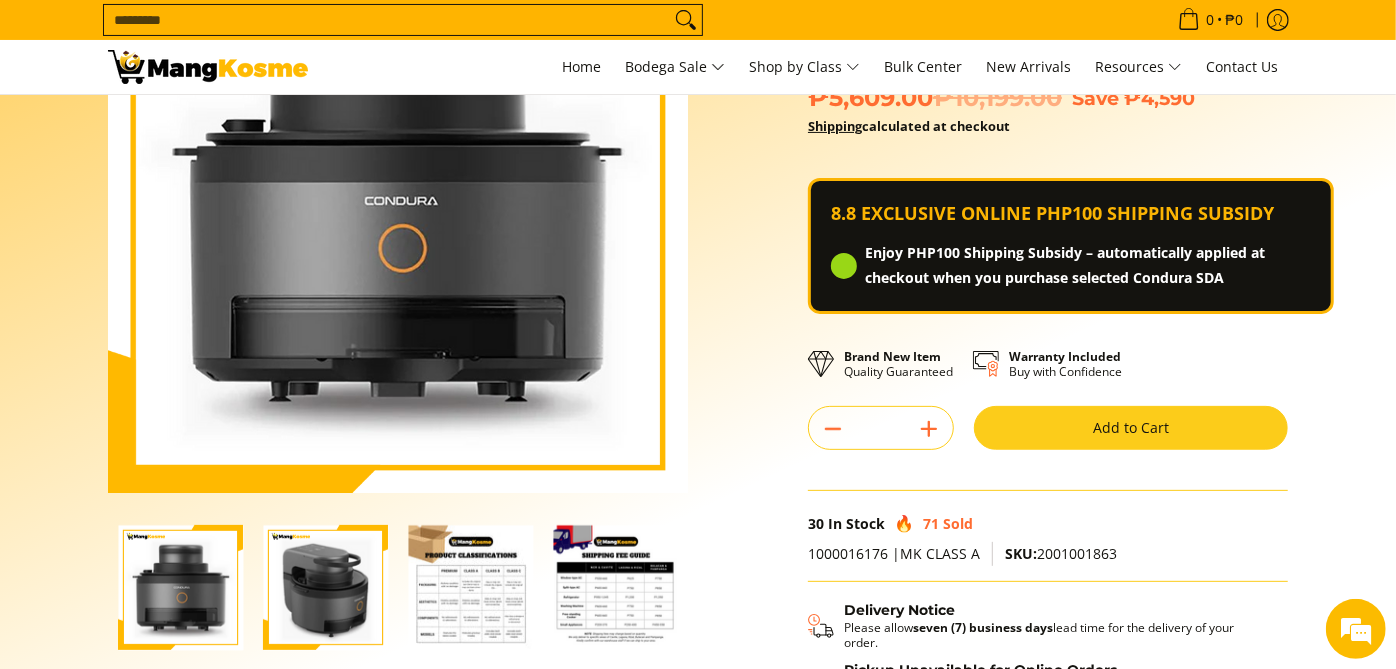 click on "Add to Cart" at bounding box center [1131, 428] 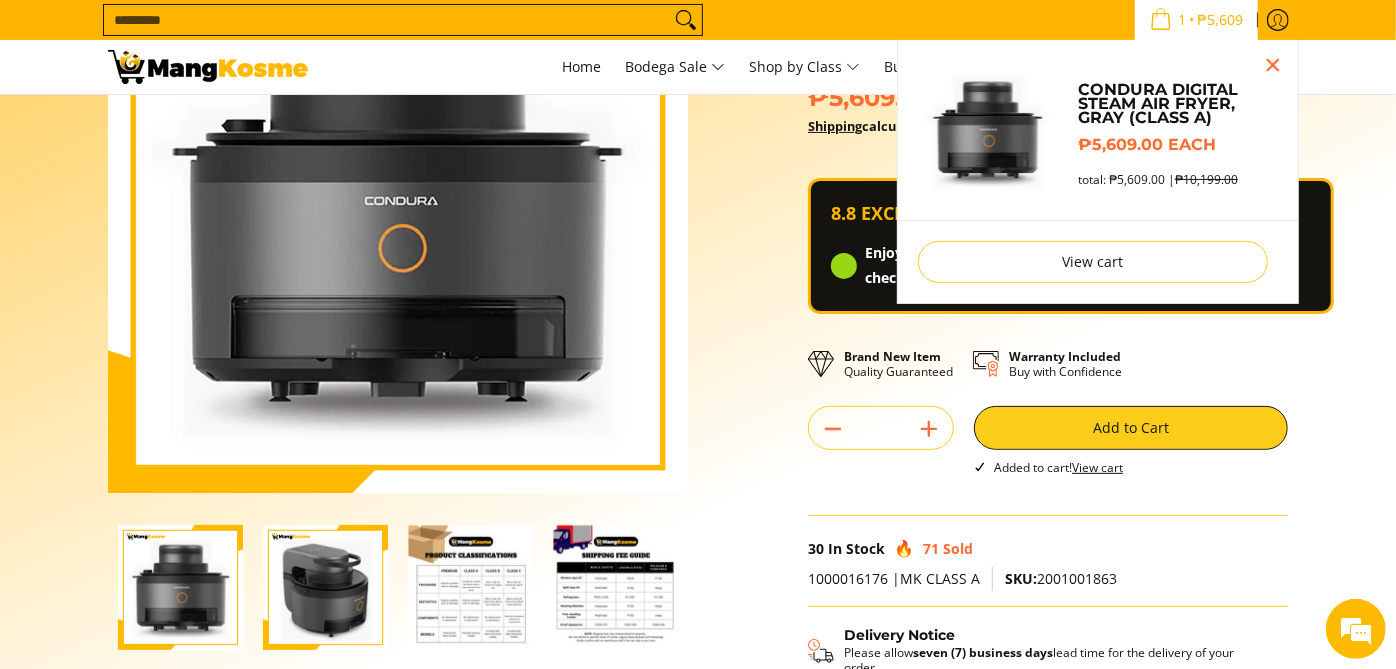 scroll, scrollTop: 167, scrollLeft: 0, axis: vertical 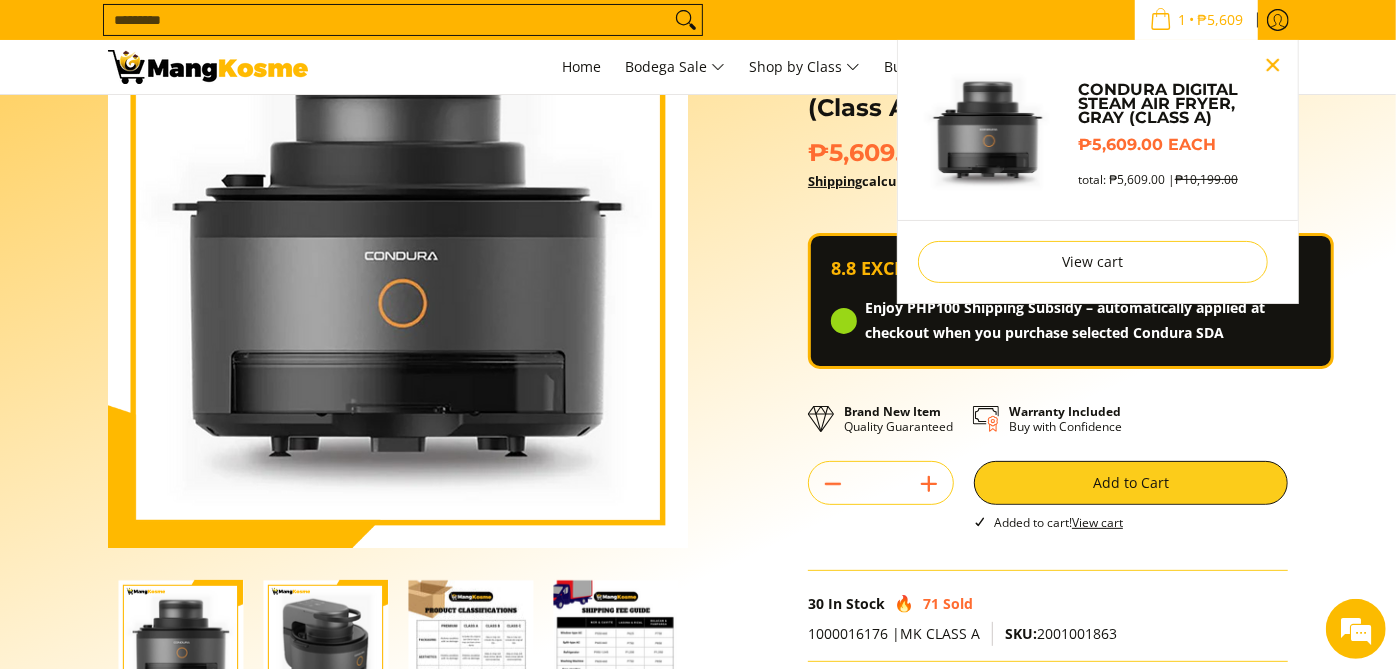 click at bounding box center [1273, 65] 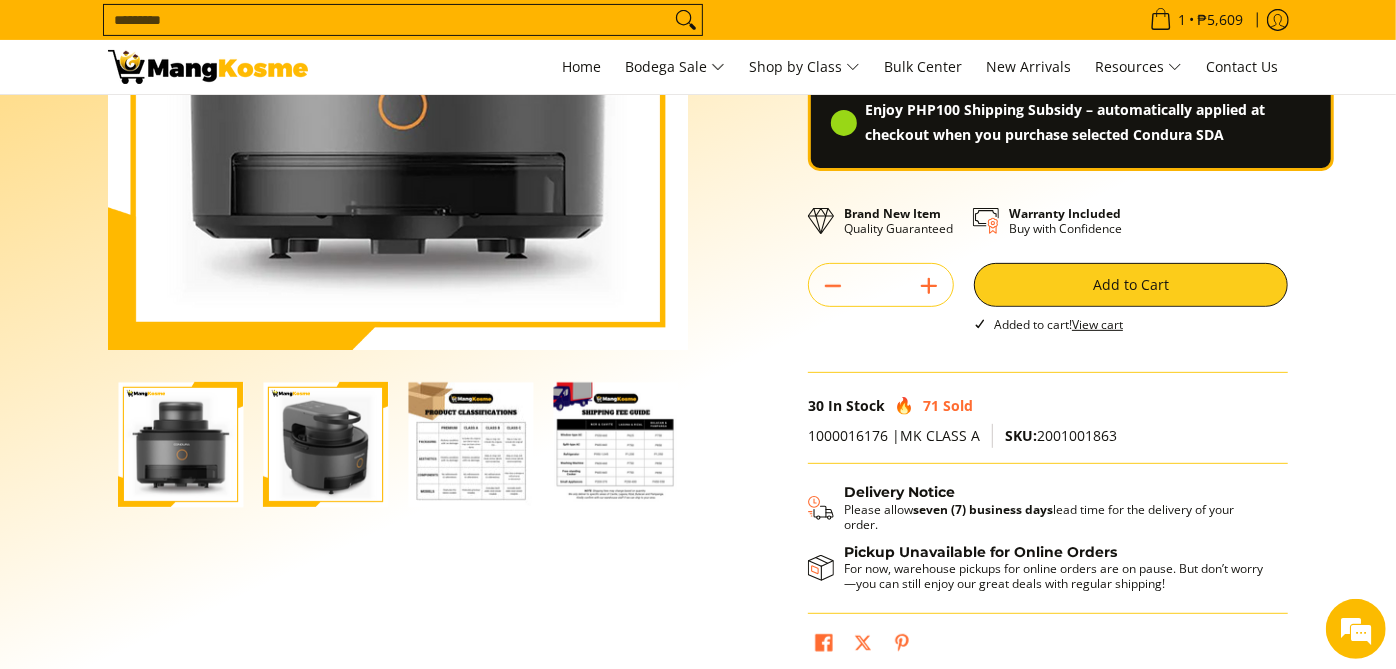 scroll, scrollTop: 611, scrollLeft: 0, axis: vertical 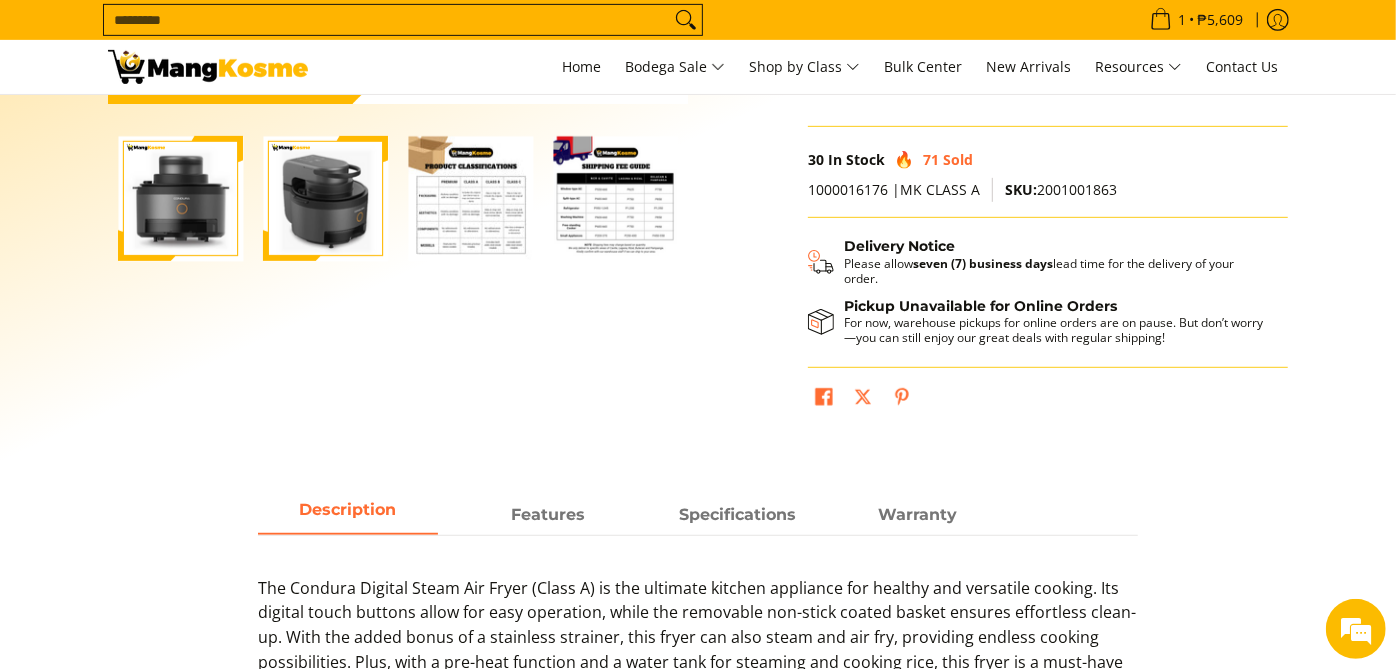 click at bounding box center (470, 198) 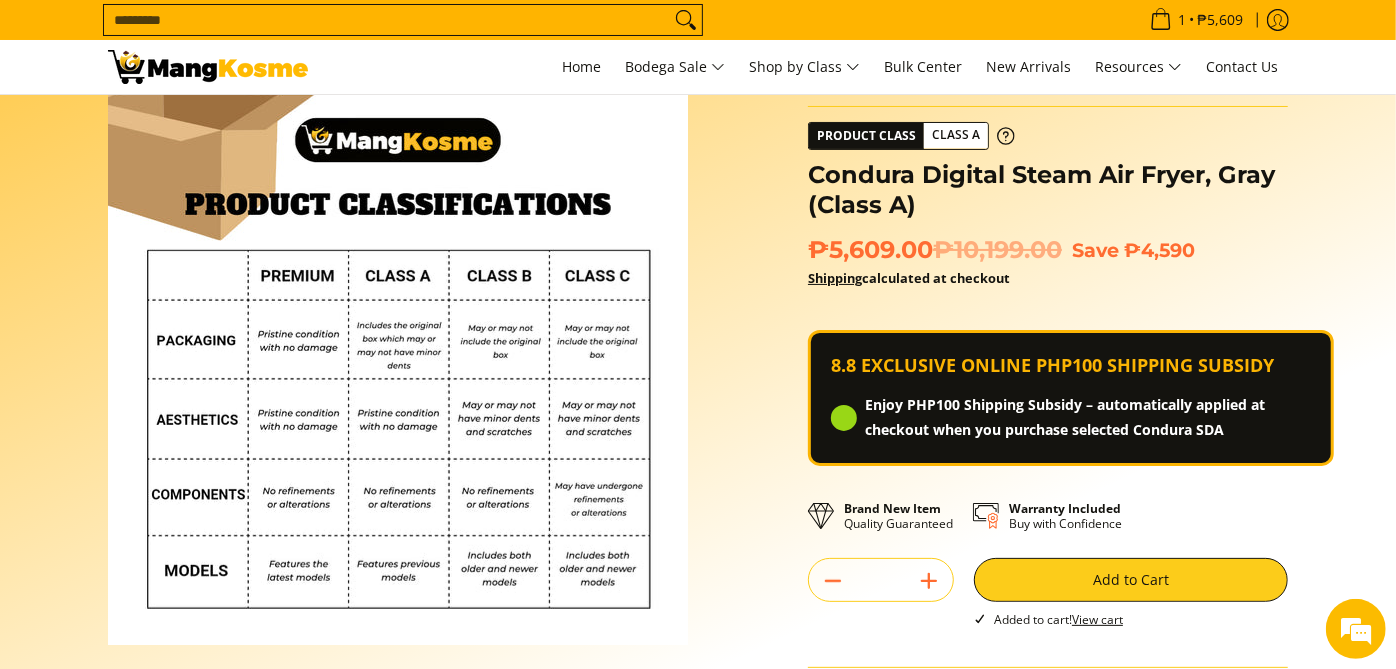 scroll, scrollTop: 56, scrollLeft: 0, axis: vertical 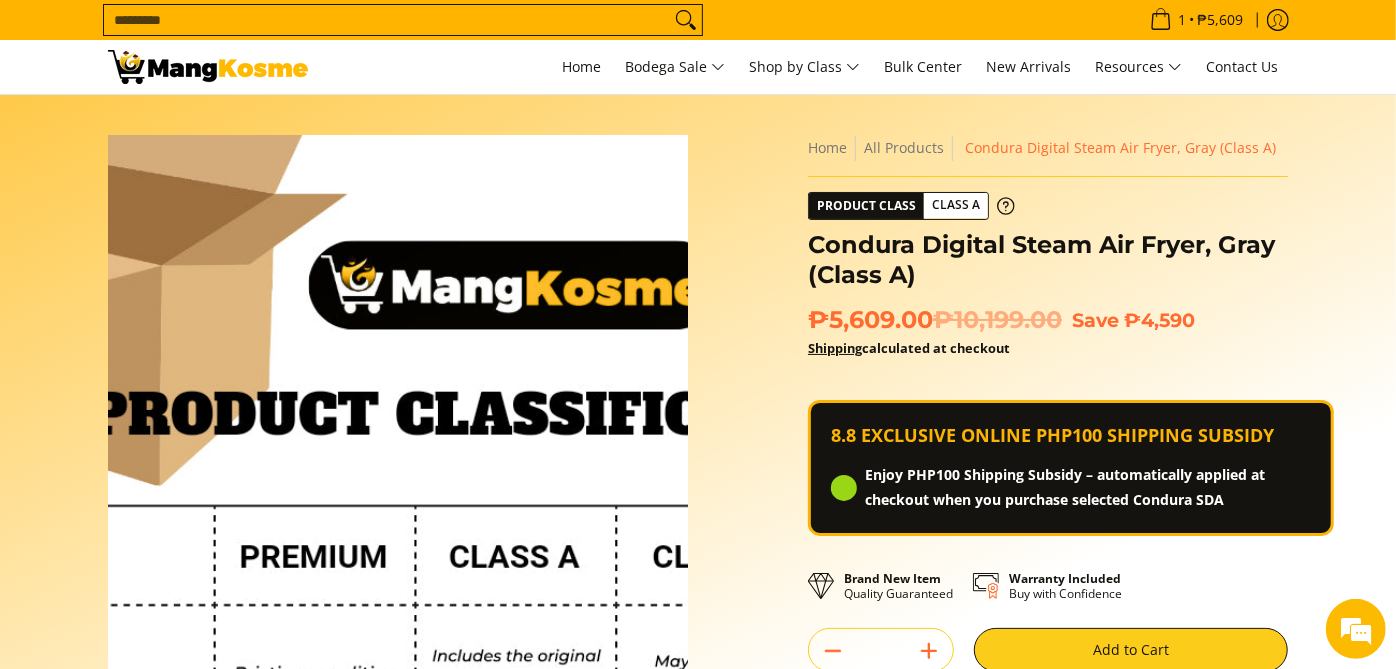 click at bounding box center [398, 425] 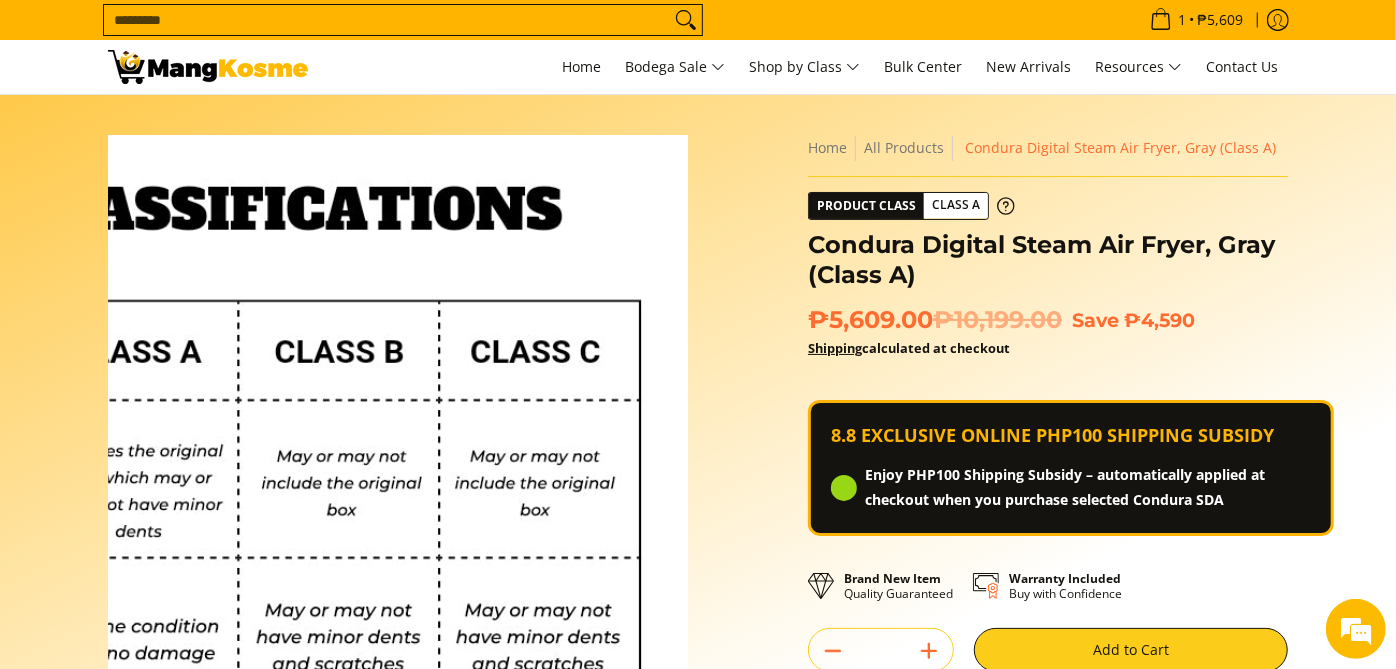 scroll, scrollTop: 444, scrollLeft: 0, axis: vertical 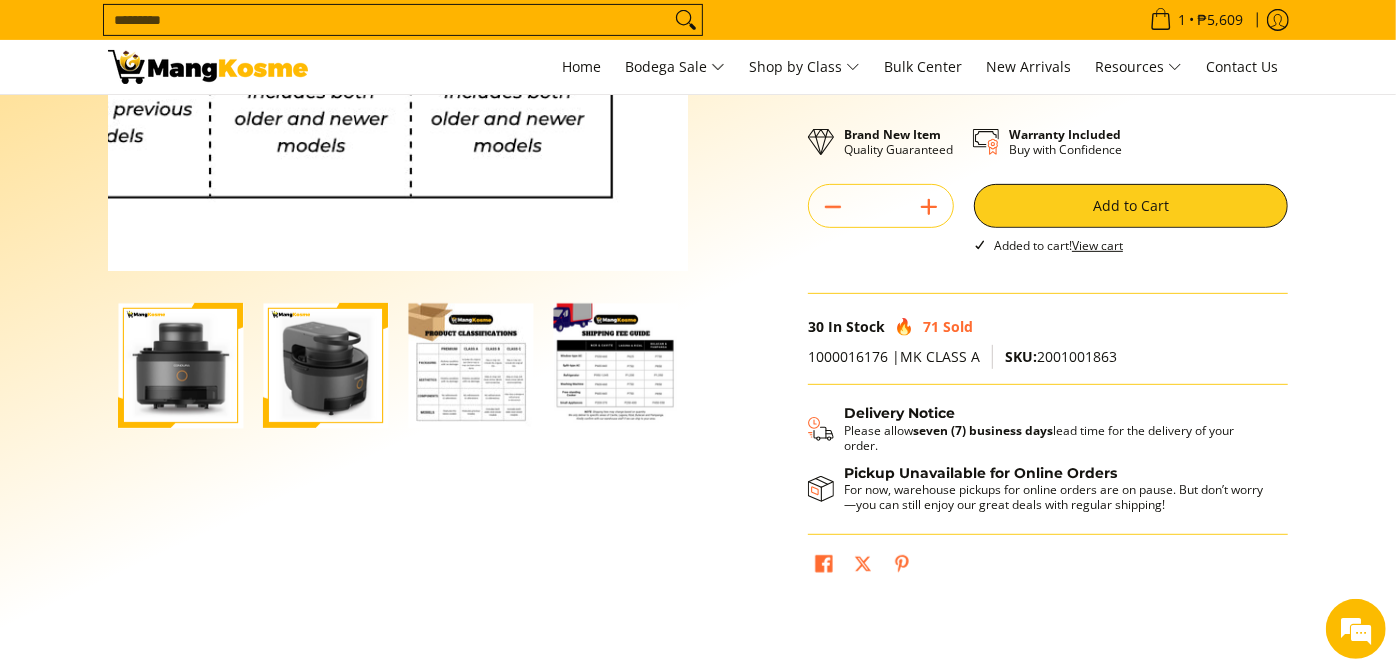 click at bounding box center [398, -19] 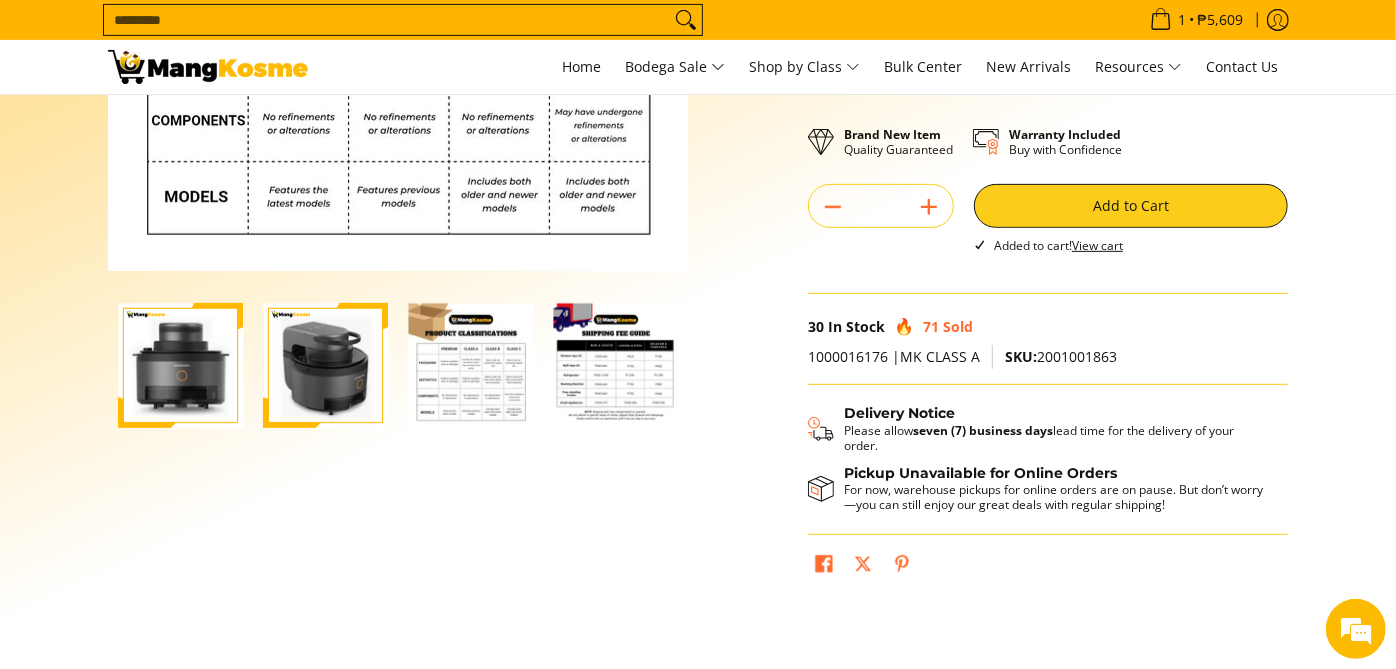 click at bounding box center (470, 365) 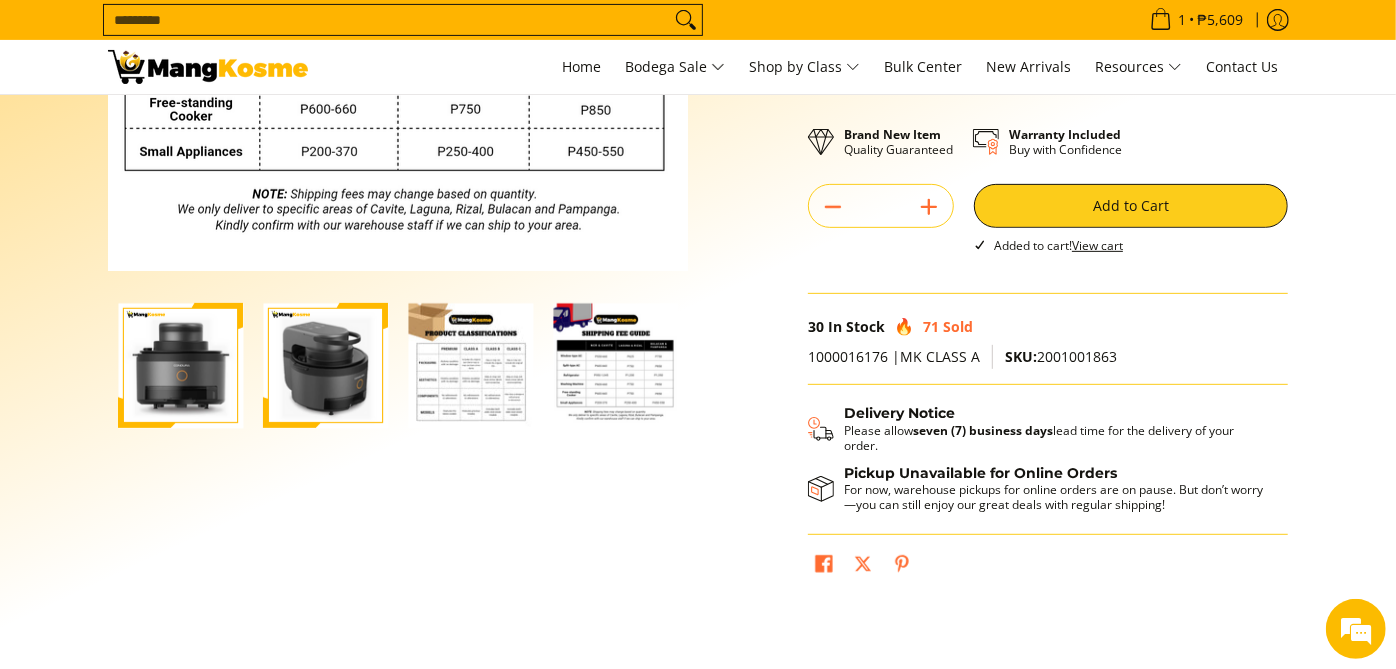 click at bounding box center [615, 365] 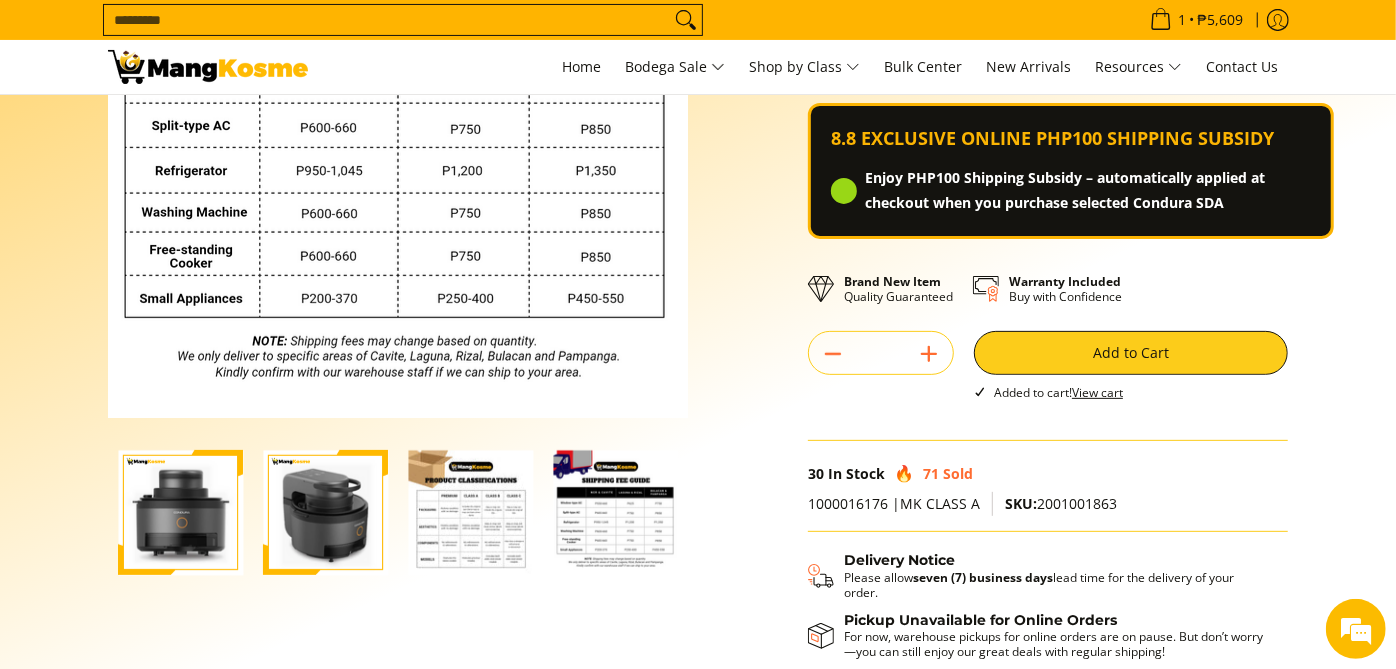 scroll, scrollTop: 111, scrollLeft: 0, axis: vertical 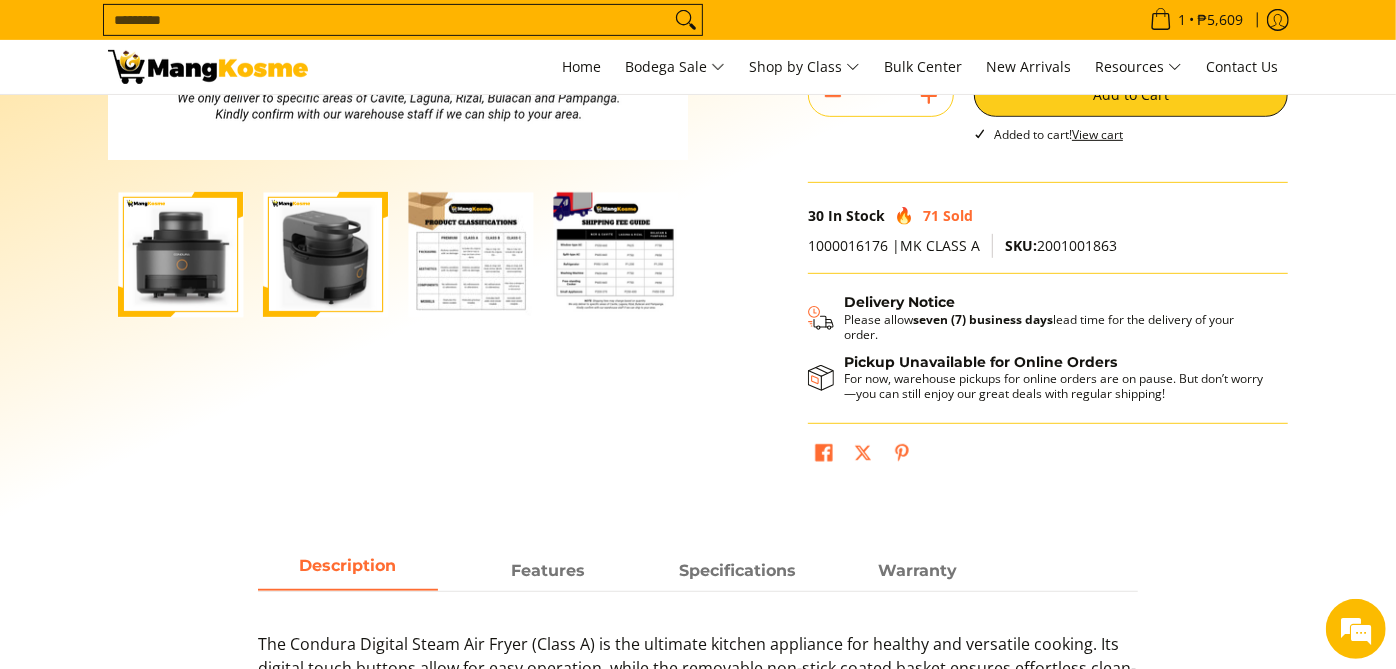 click at bounding box center [615, 254] 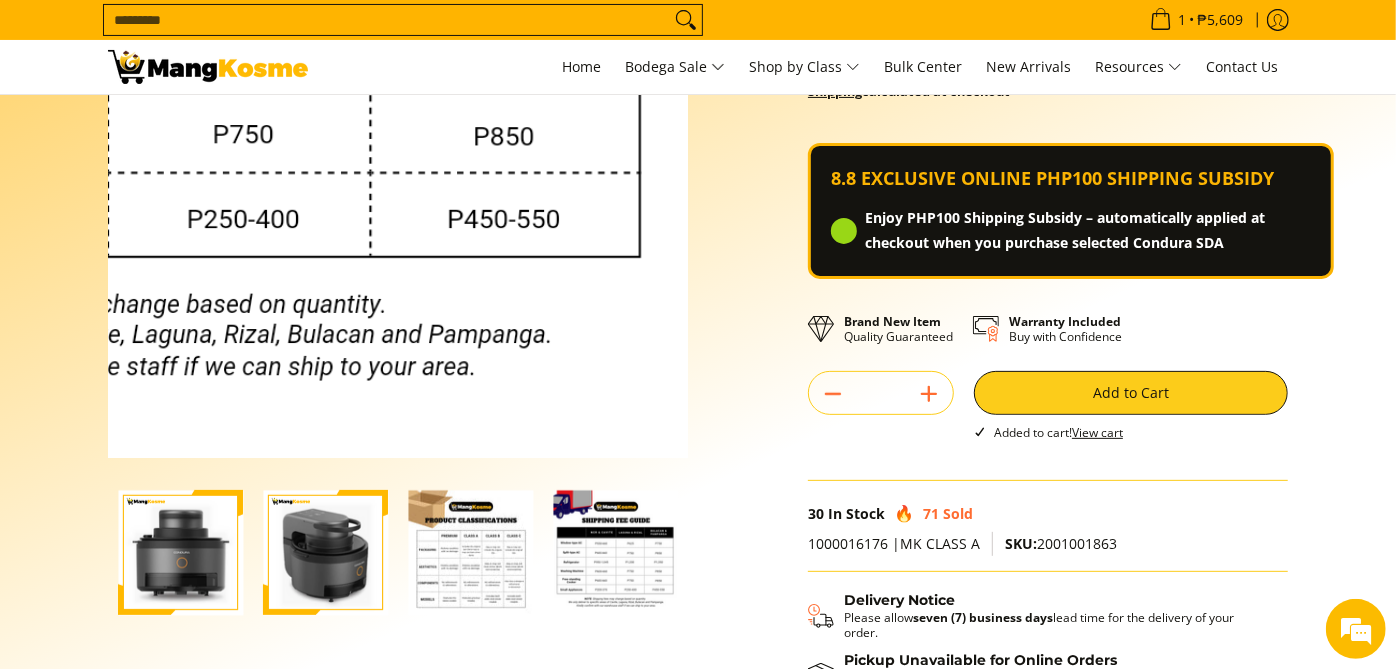 scroll, scrollTop: 111, scrollLeft: 0, axis: vertical 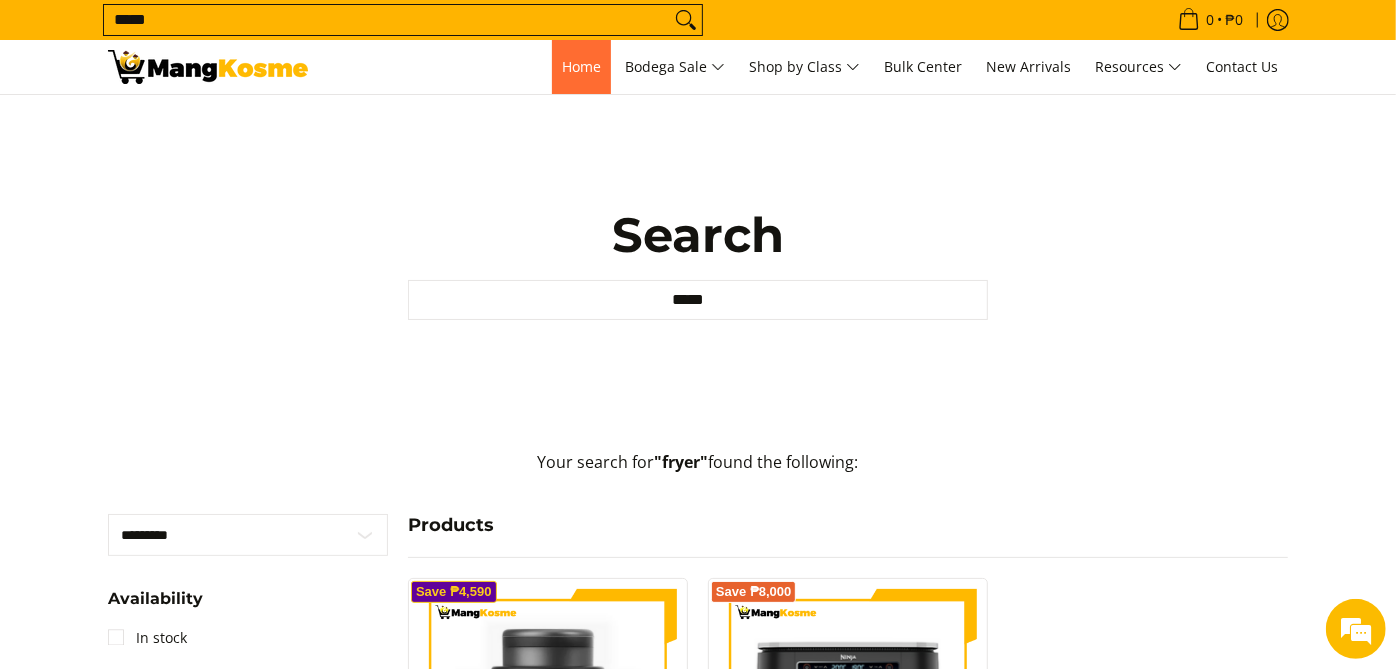 click on "Home" at bounding box center [581, 66] 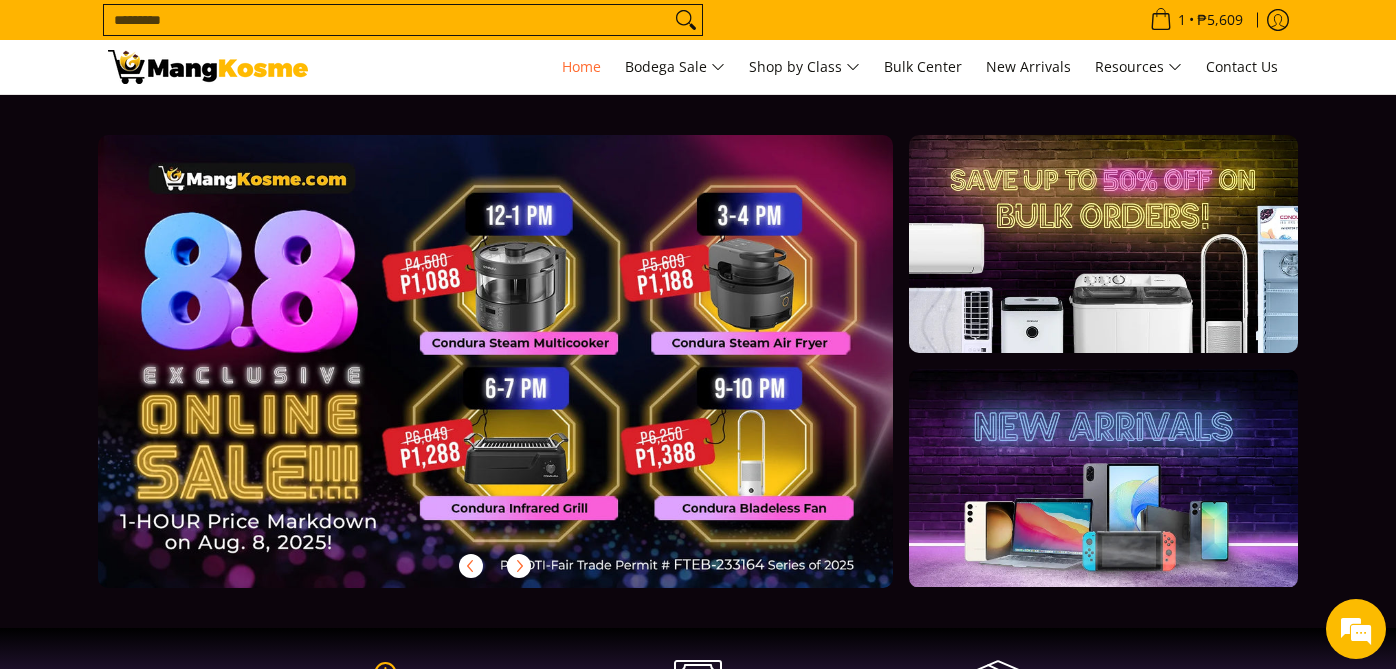 scroll, scrollTop: 0, scrollLeft: 0, axis: both 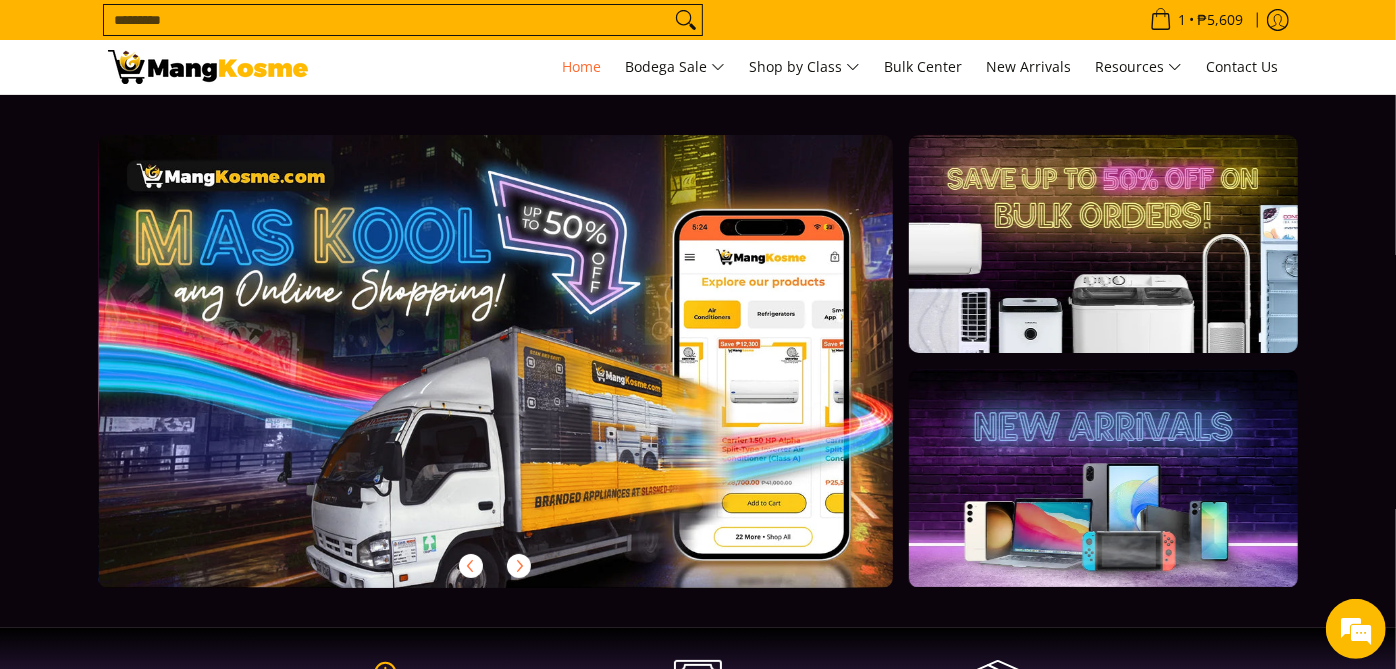 click at bounding box center (1103, 244) 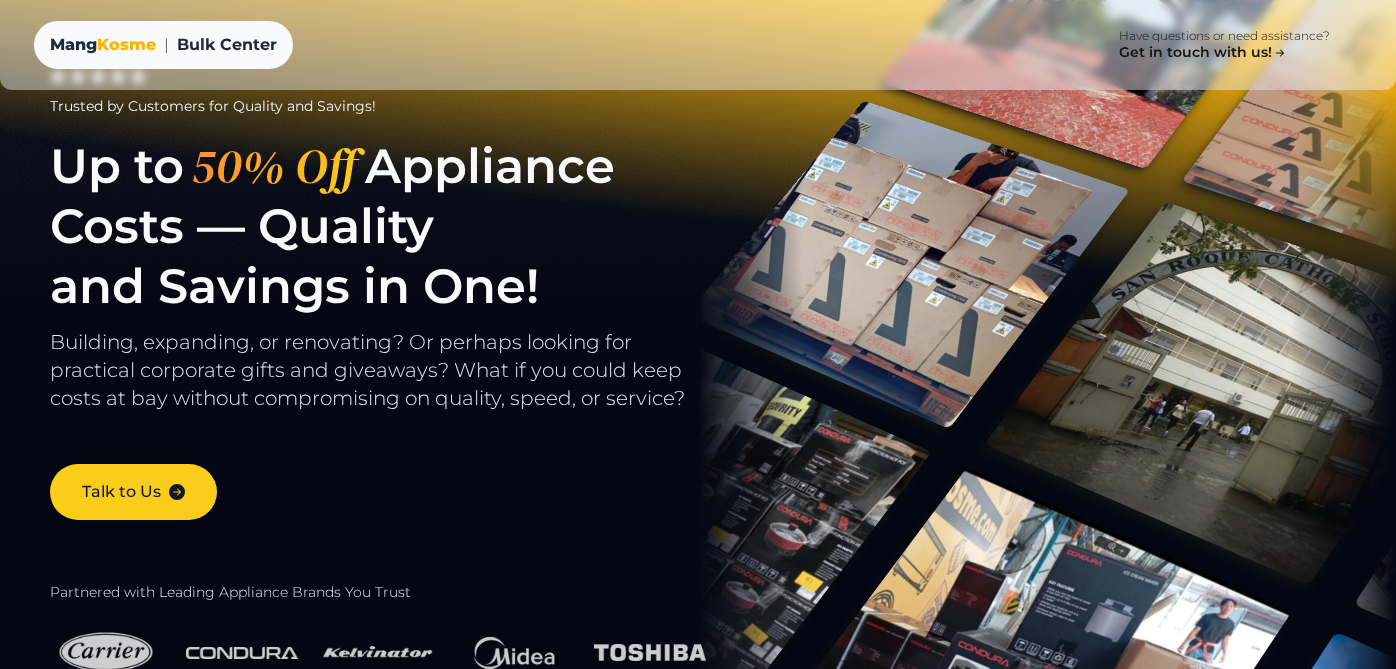 scroll, scrollTop: 333, scrollLeft: 0, axis: vertical 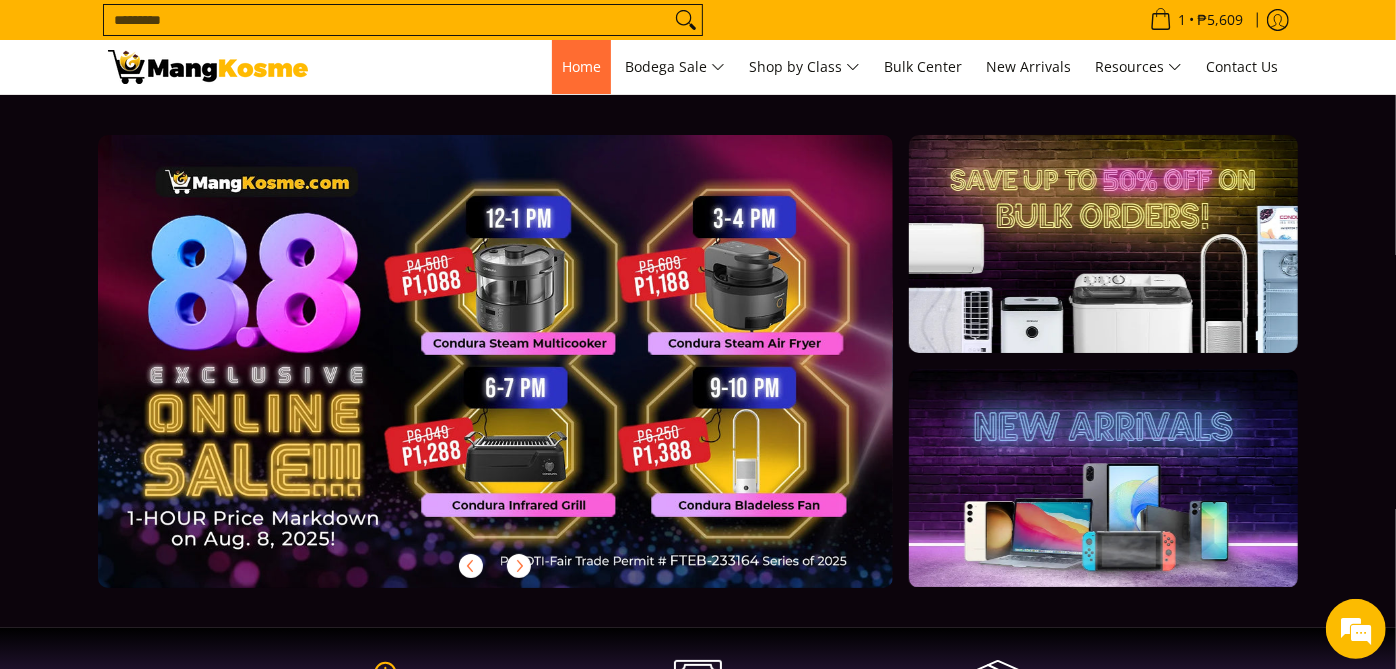click on "Home" at bounding box center (581, 66) 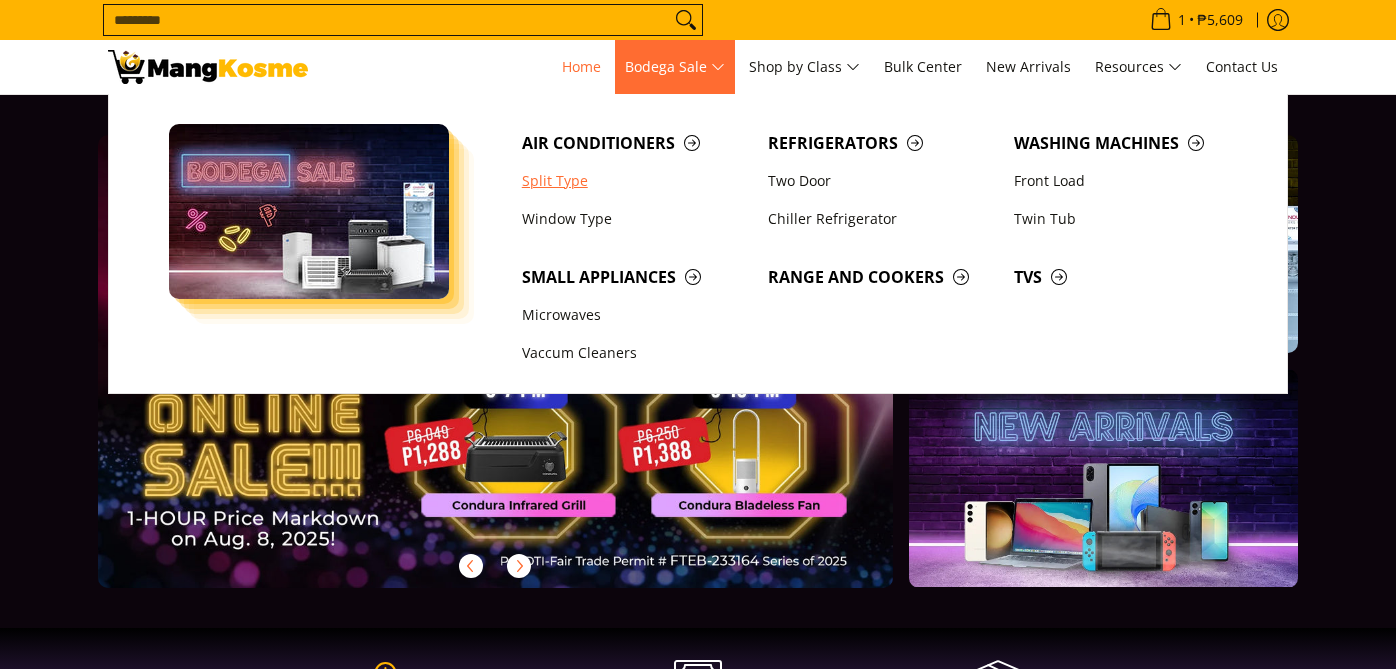 scroll, scrollTop: 0, scrollLeft: 0, axis: both 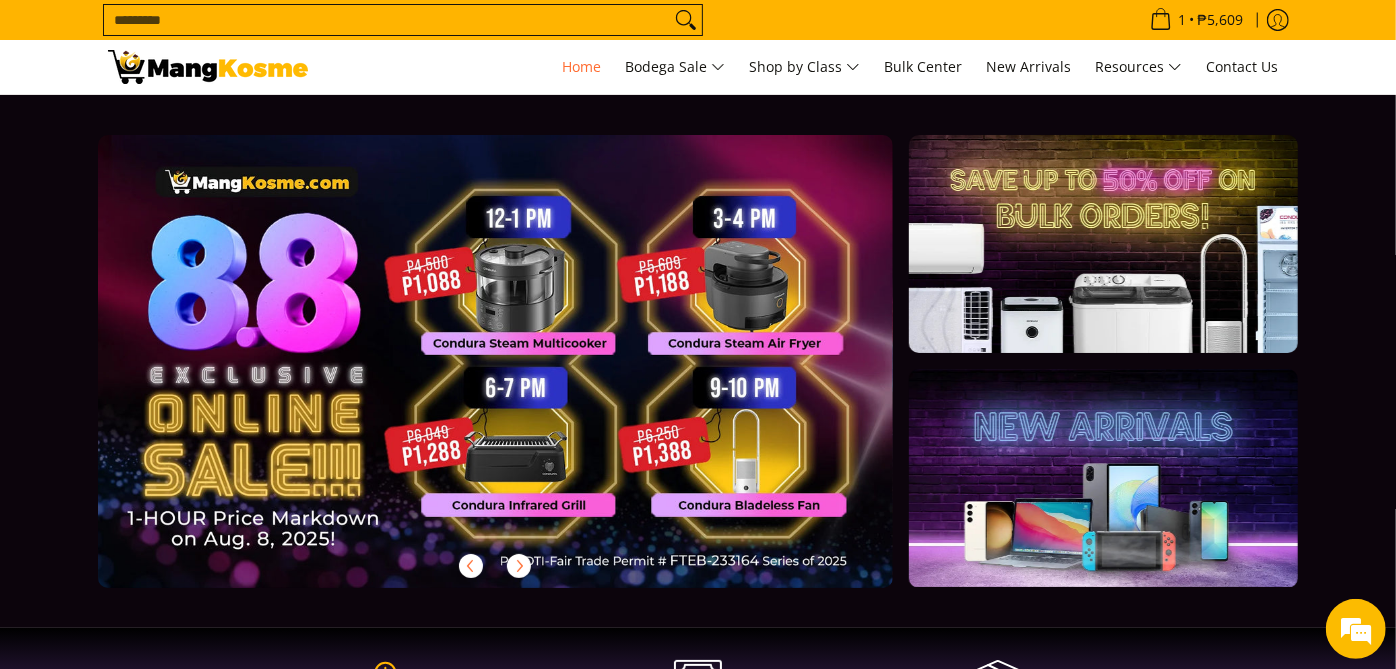 click on "Search..." at bounding box center (387, 20) 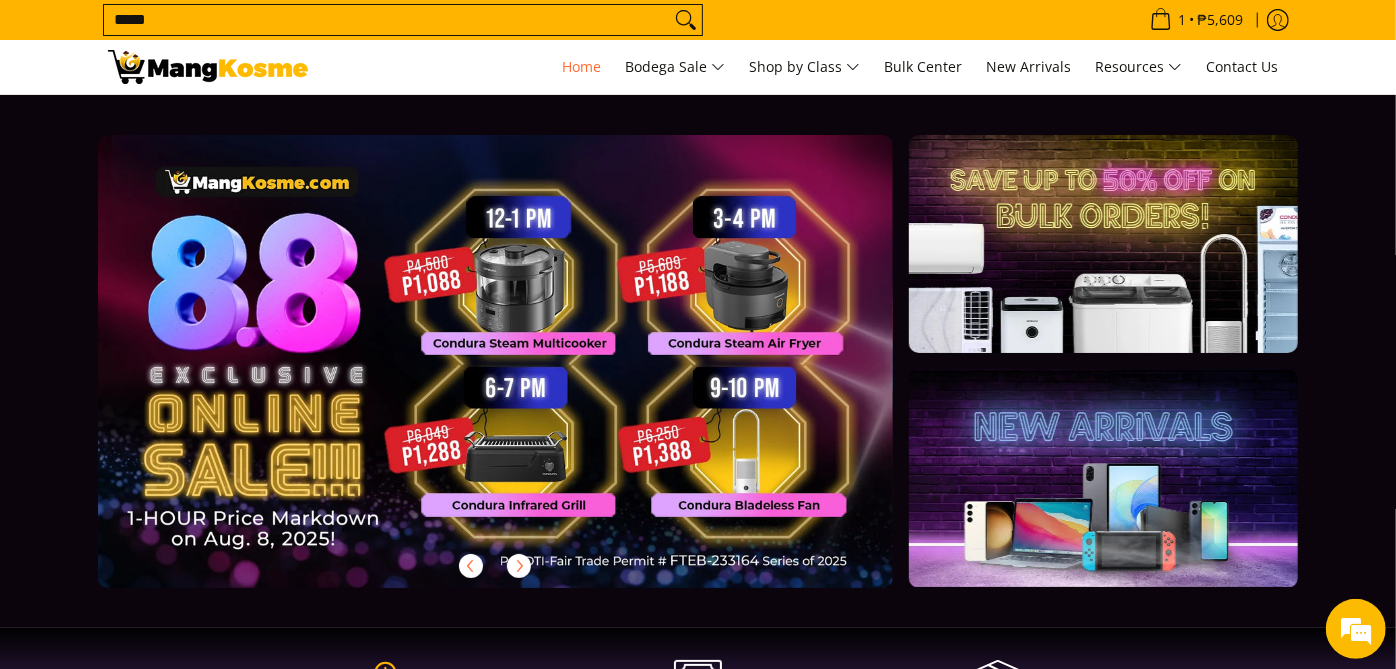 type on "*****" 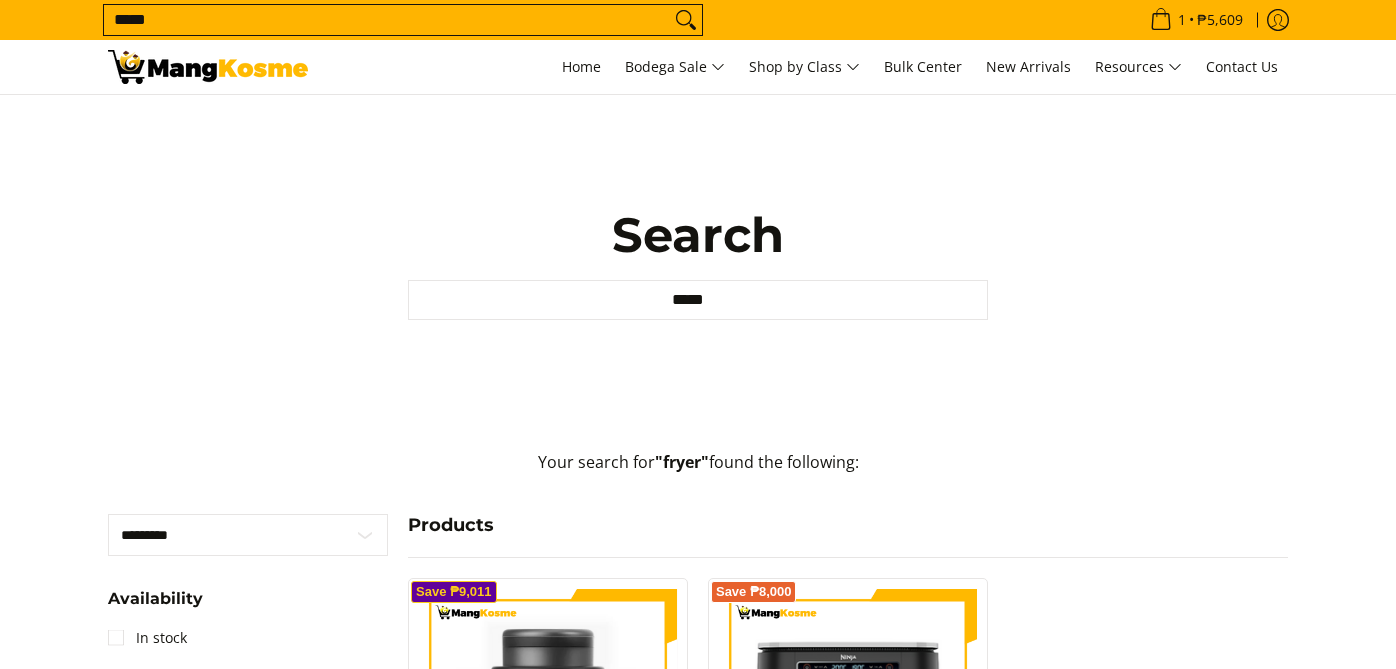 scroll, scrollTop: 333, scrollLeft: 0, axis: vertical 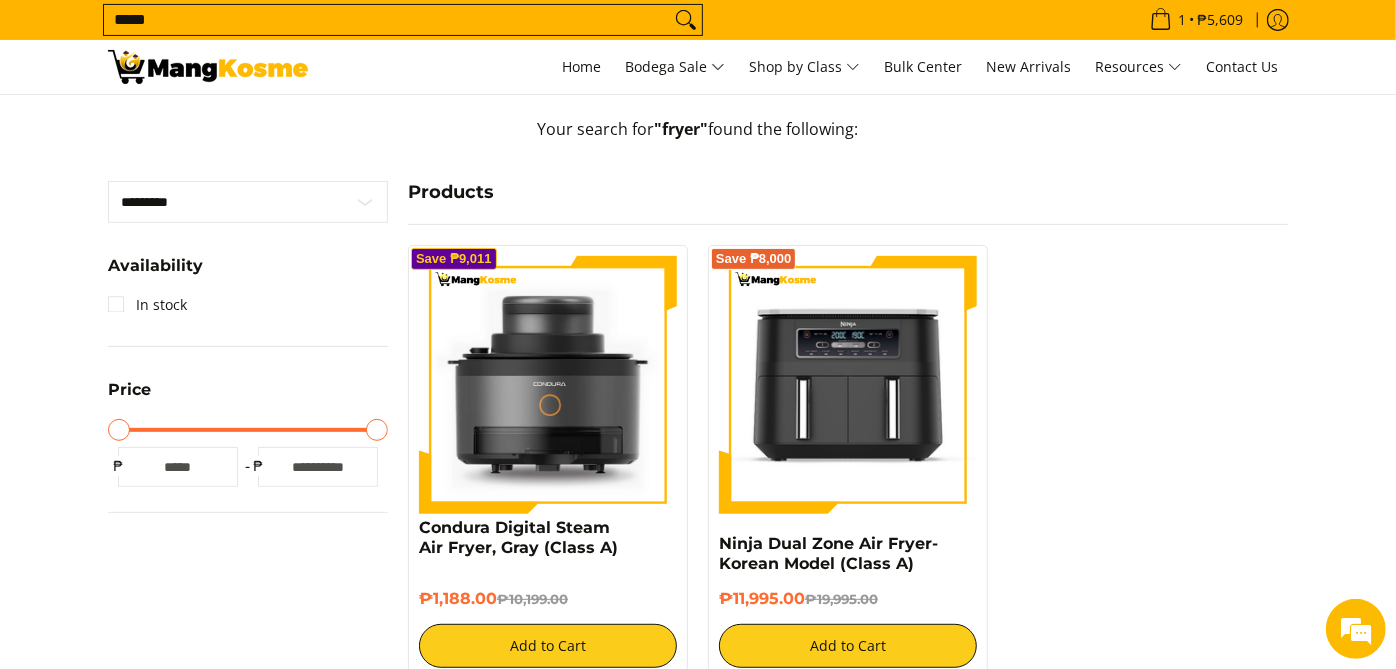 click at bounding box center (548, 385) 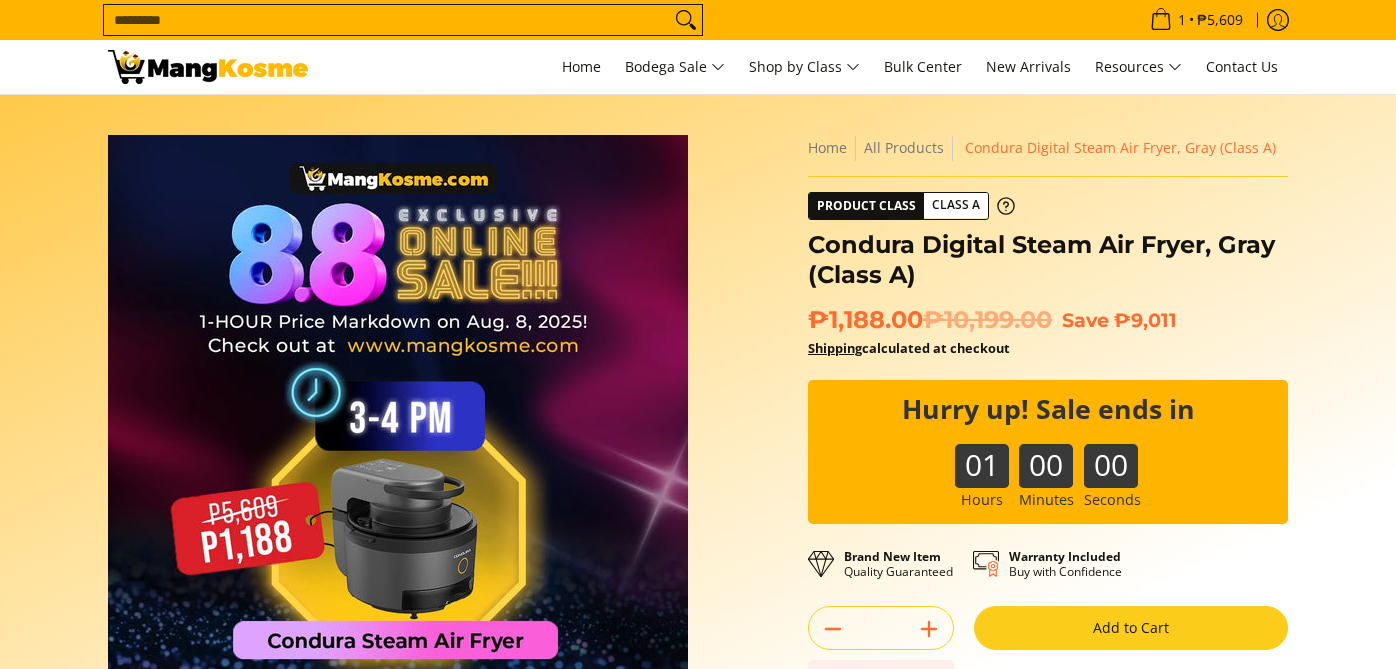scroll, scrollTop: 0, scrollLeft: 0, axis: both 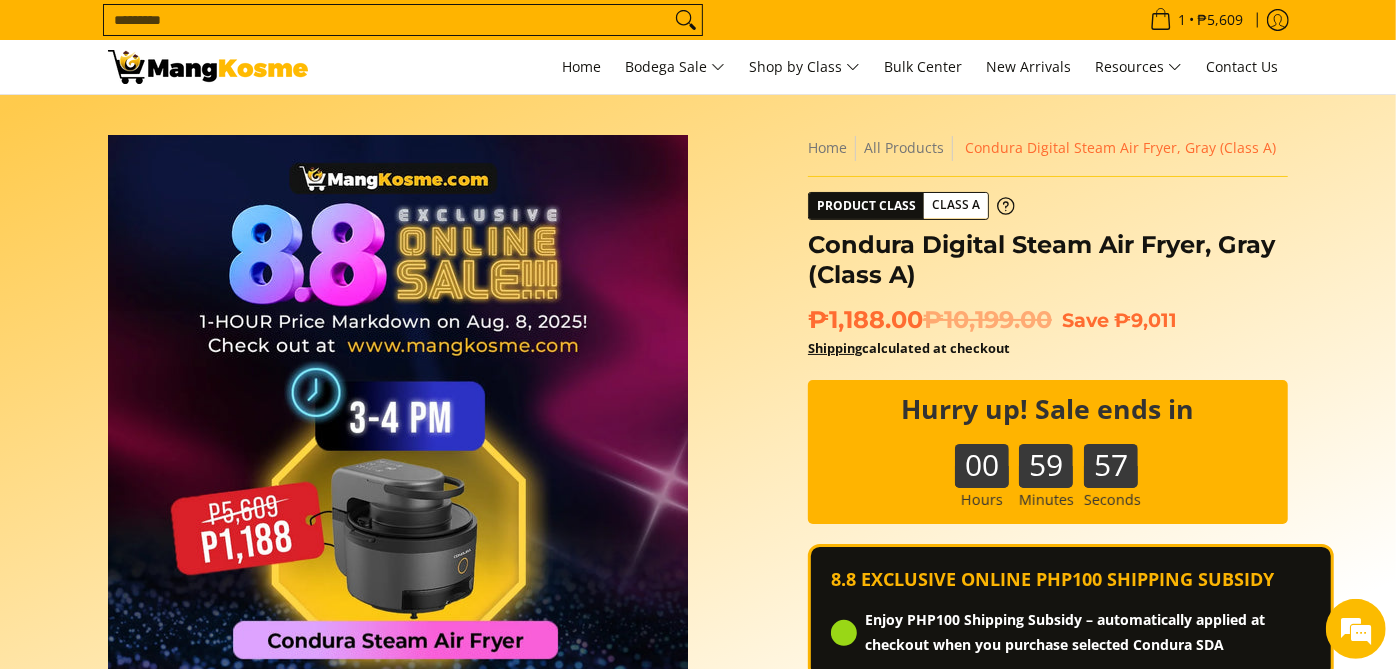 click on "Skip to Main Content
Enable zoom Disable zoom
Enable zoom Disable zoom
Enable zoom Disable zoom
Home All Products
Condura Digital Steam Air Fryer, Gray (Class A)" at bounding box center [698, 718] 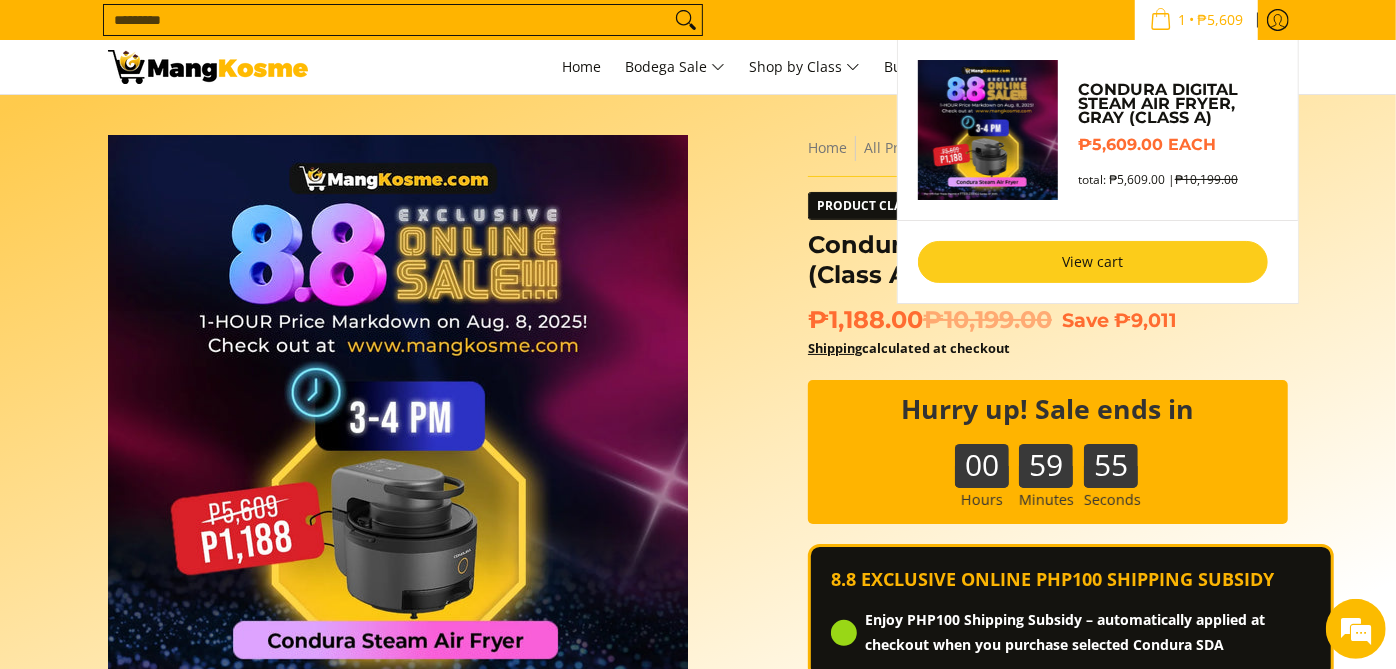 click on "View cart" at bounding box center [1093, 262] 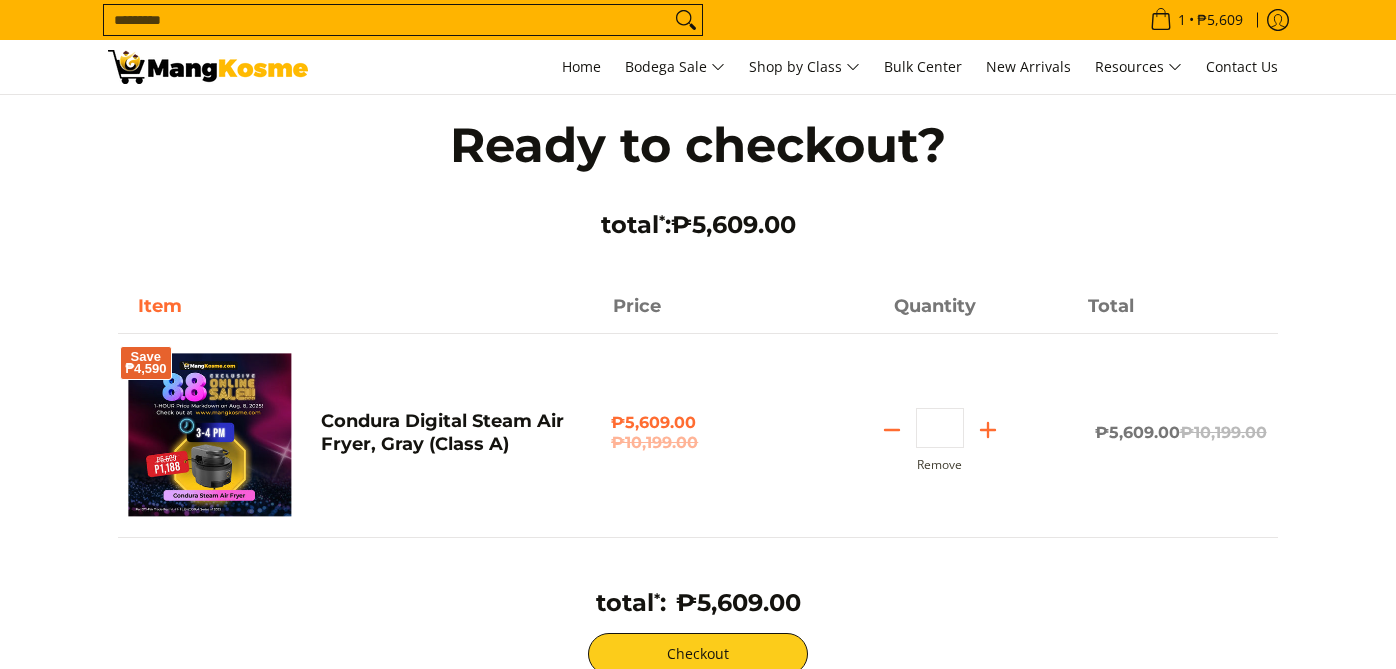 scroll, scrollTop: 0, scrollLeft: 0, axis: both 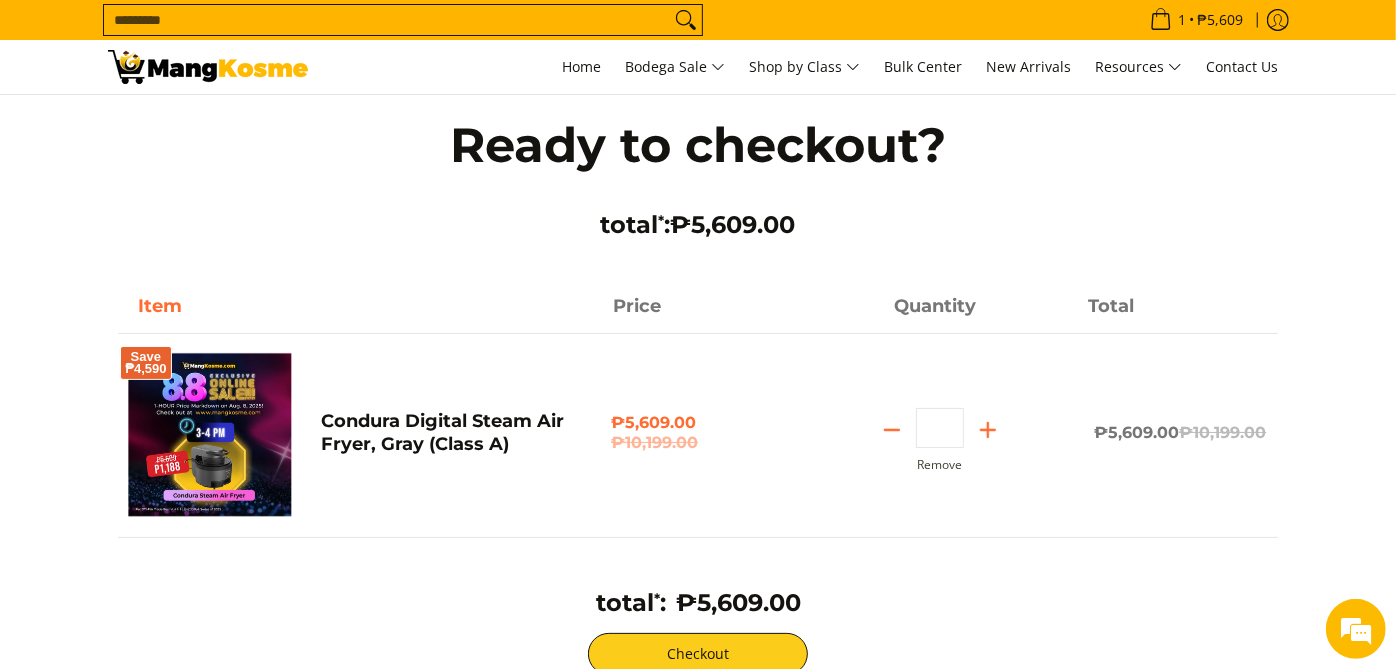 click on "Remove" at bounding box center (939, 465) 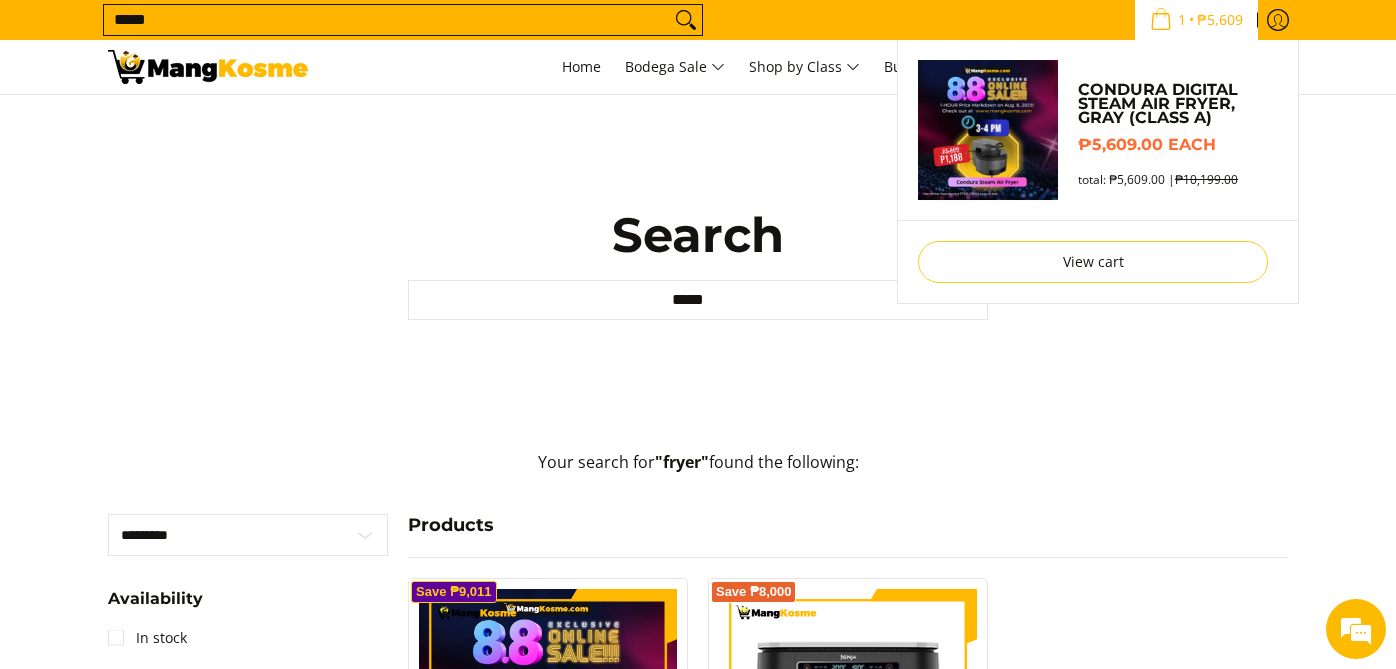 click on "₱5,609" at bounding box center [1220, 20] 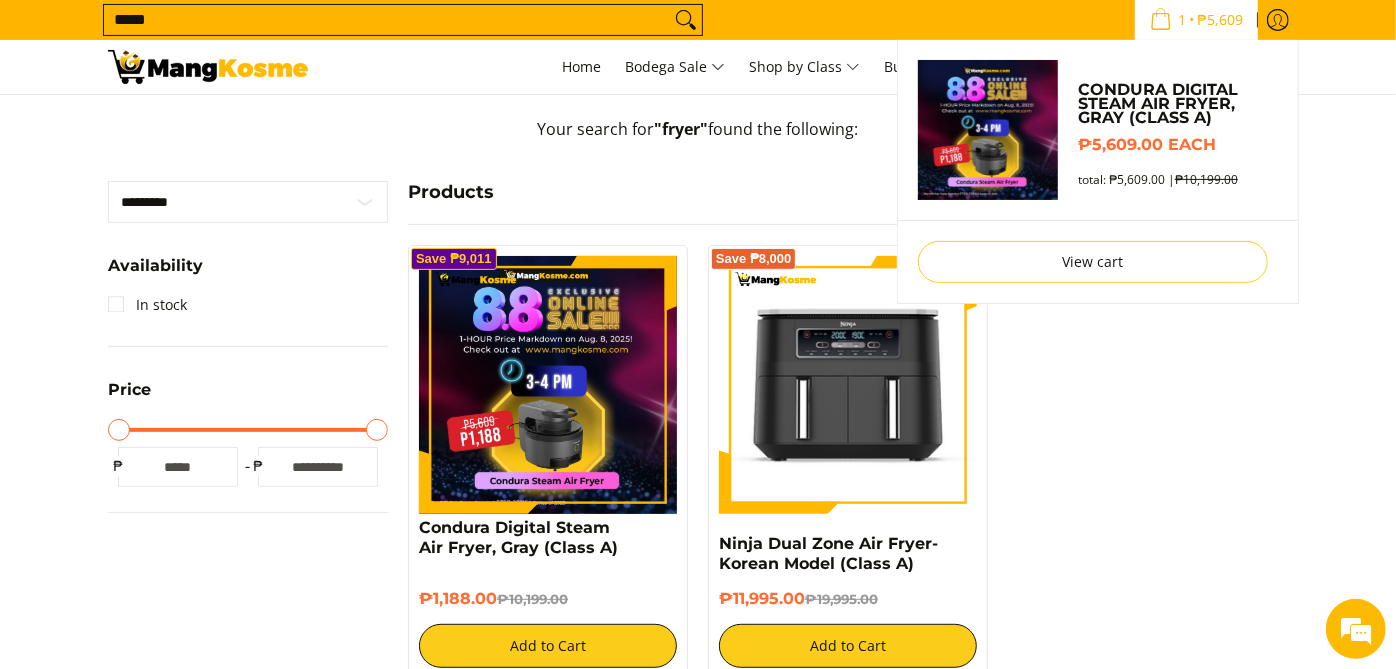 scroll, scrollTop: 0, scrollLeft: 0, axis: both 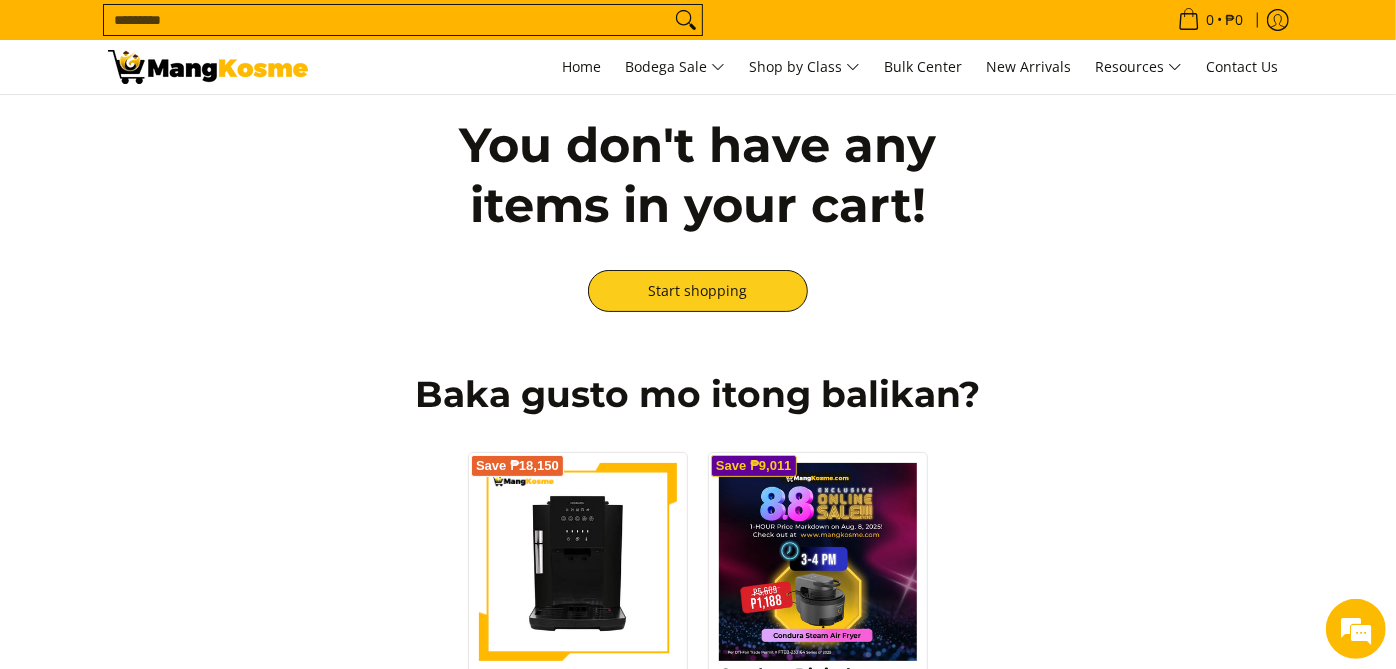 click on "Search..." at bounding box center [387, 20] 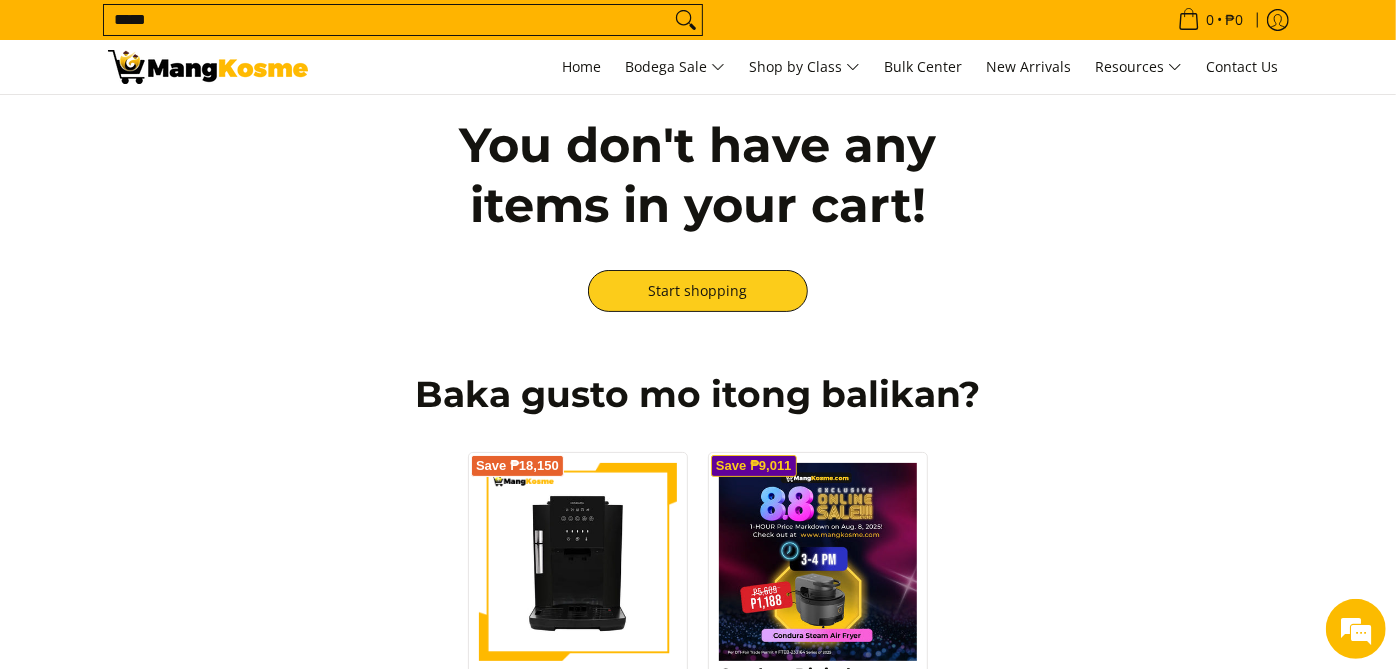 type on "*****" 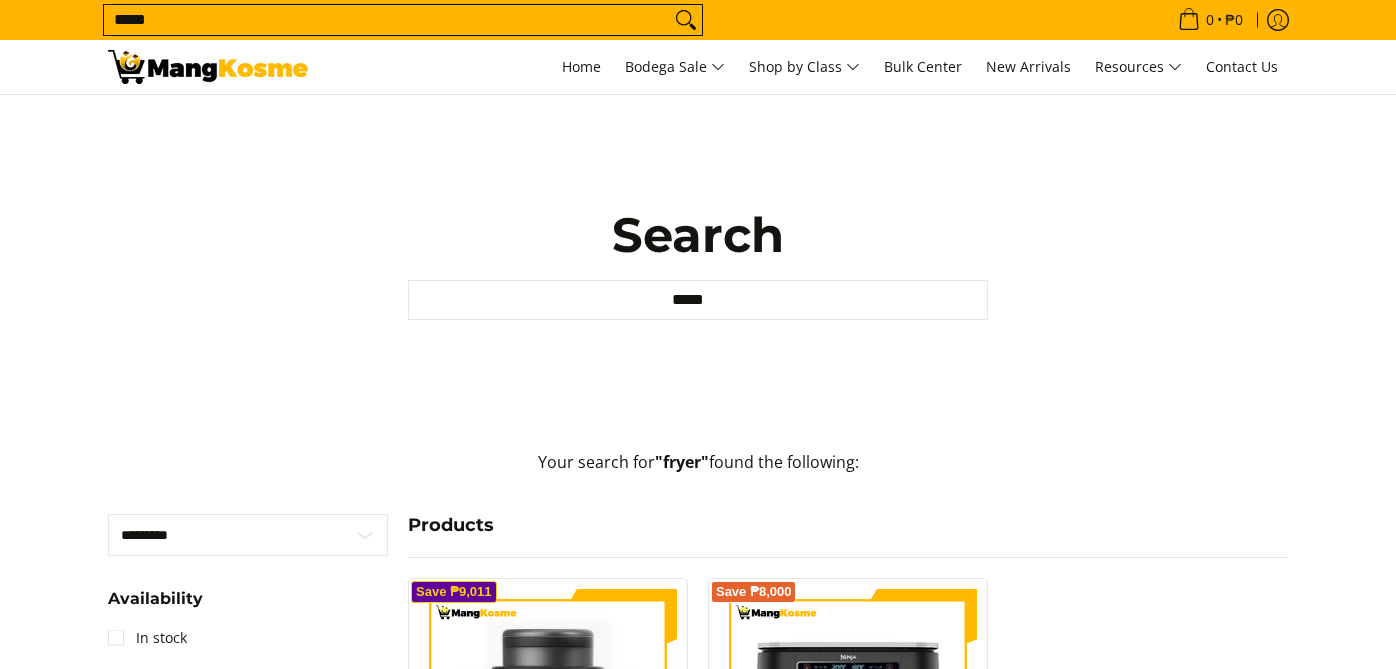 scroll, scrollTop: 333, scrollLeft: 0, axis: vertical 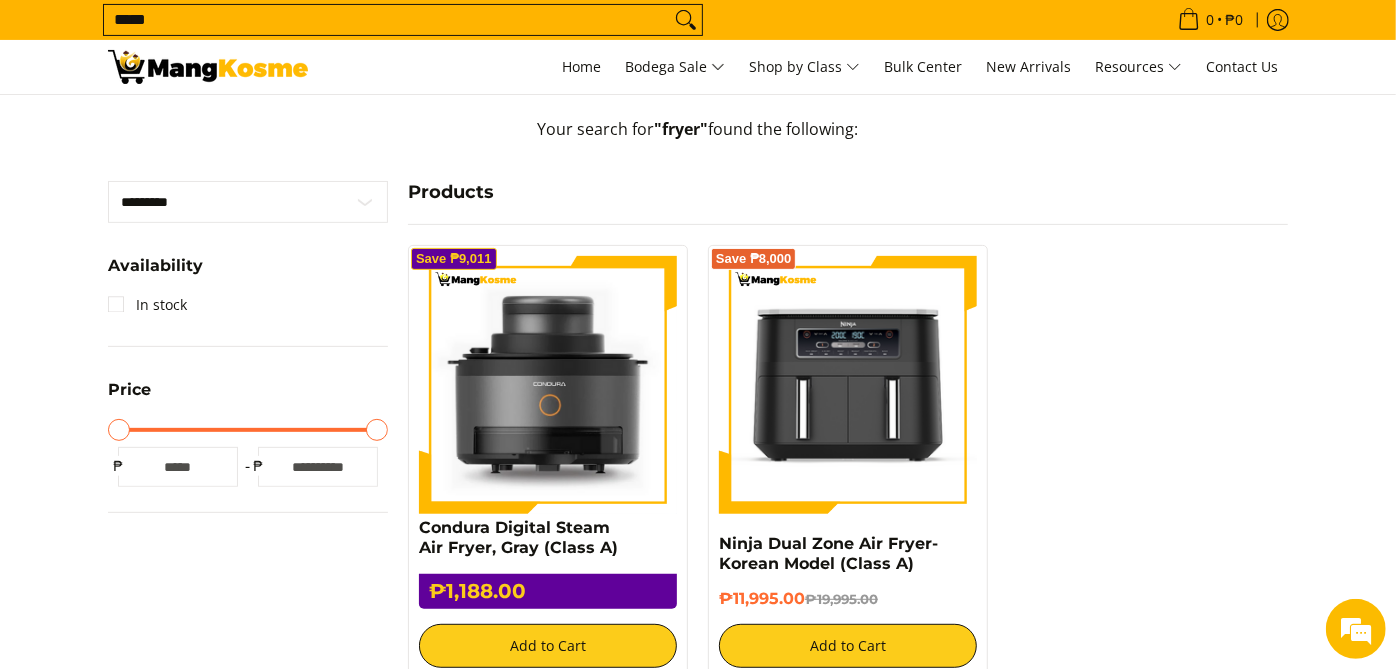click at bounding box center (548, 385) 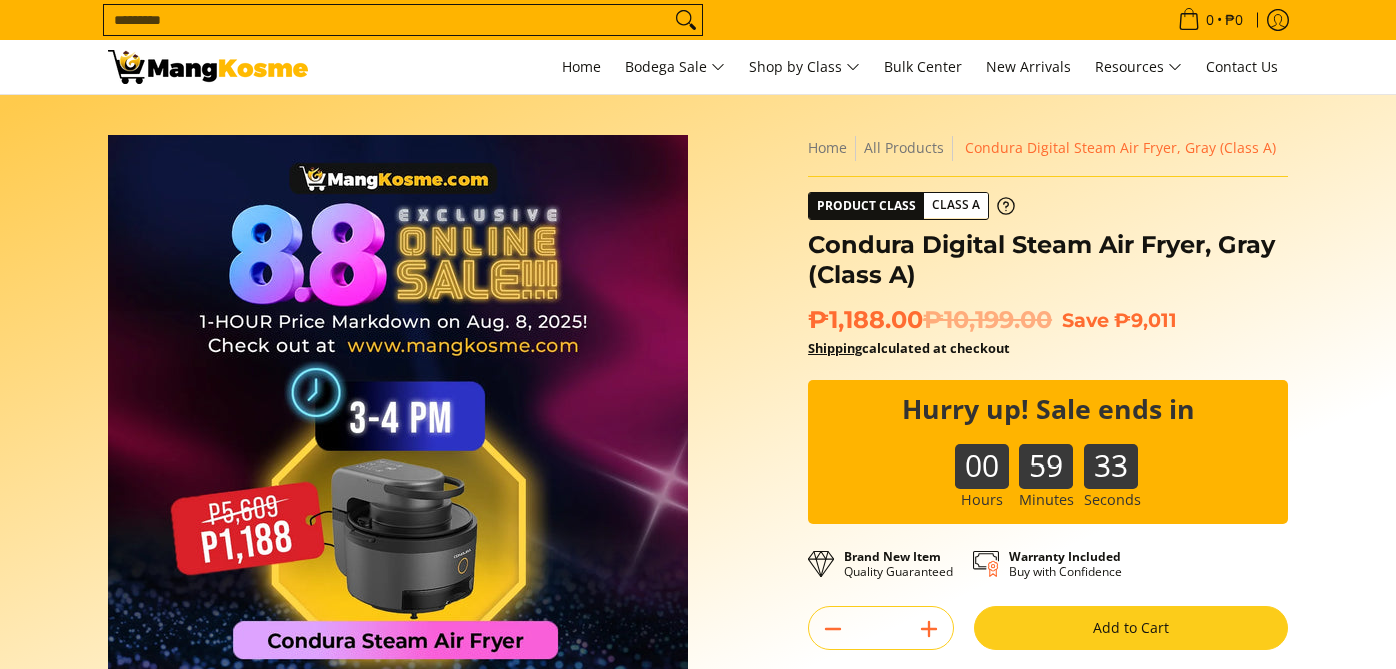 scroll, scrollTop: 111, scrollLeft: 0, axis: vertical 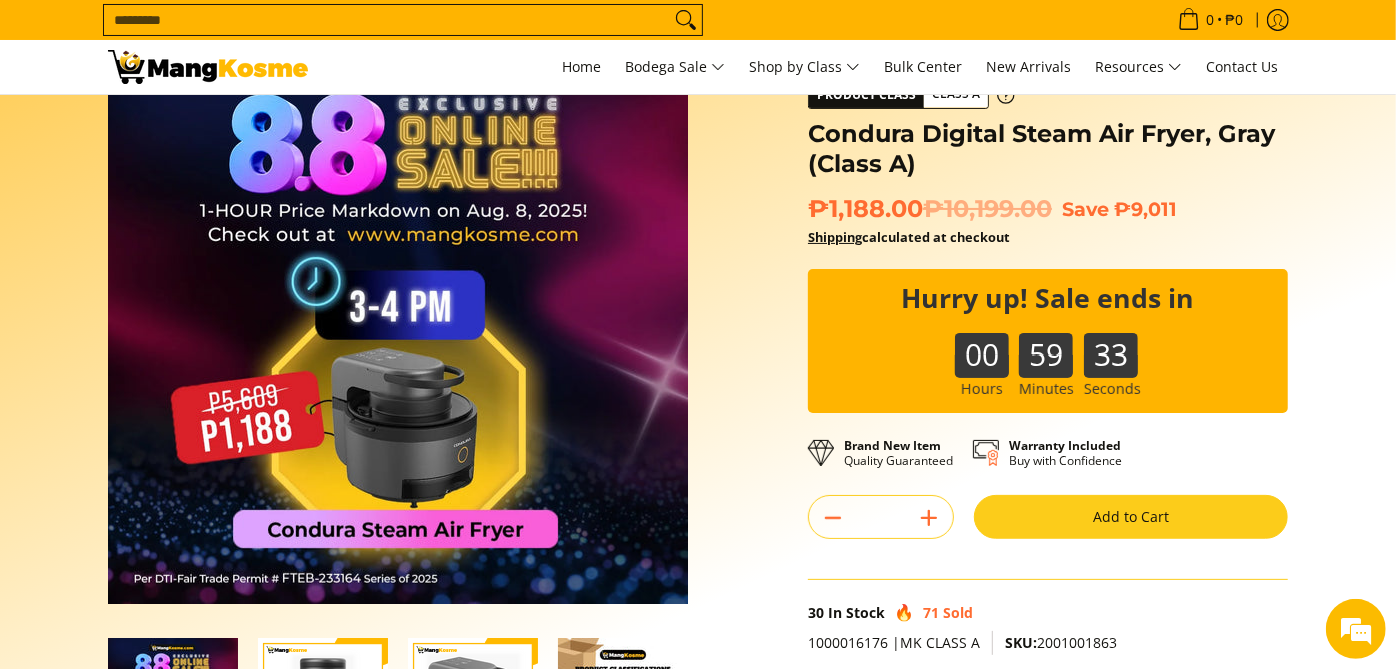 click on "Add to Cart" at bounding box center (1131, 517) 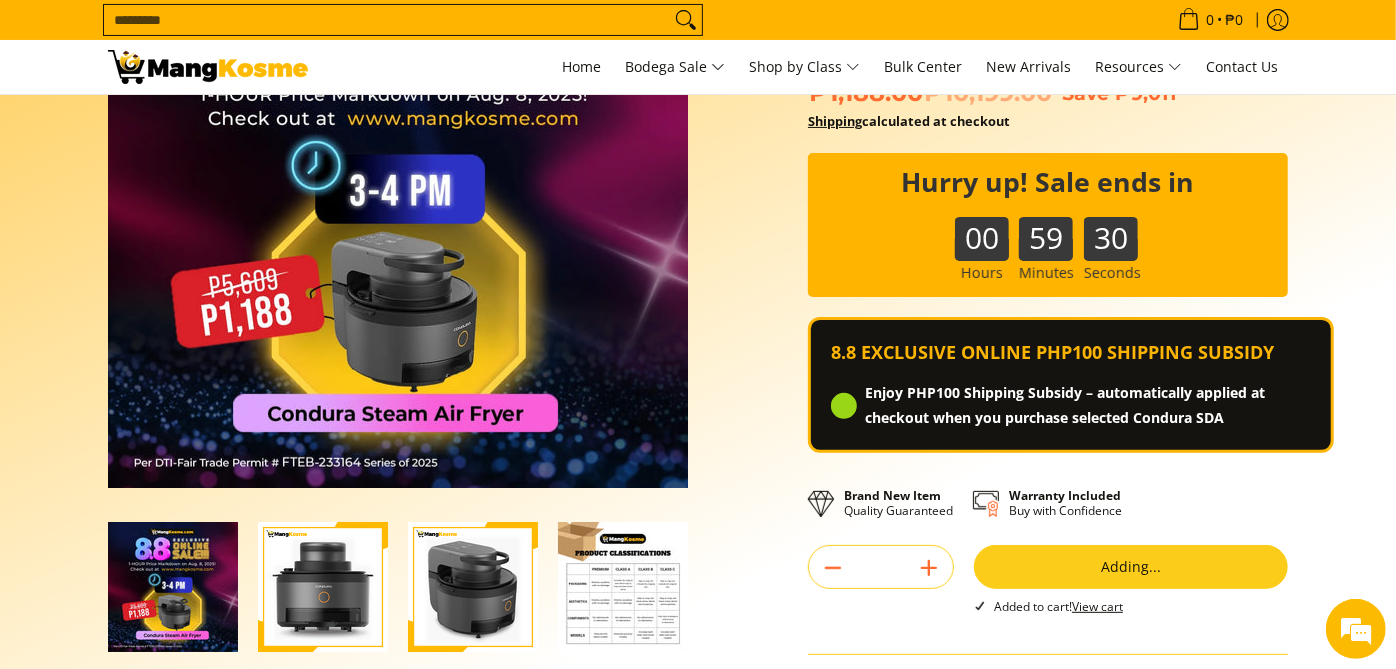 scroll, scrollTop: 333, scrollLeft: 0, axis: vertical 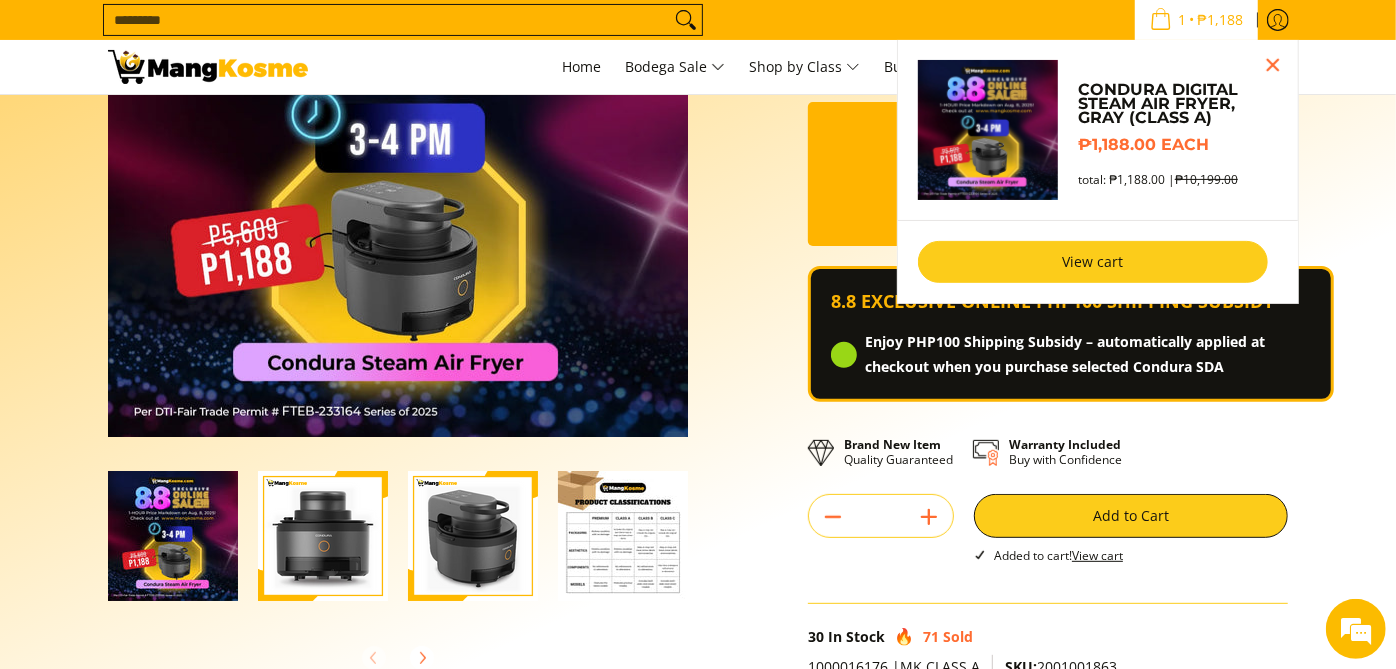 click on "View cart" at bounding box center [1093, 262] 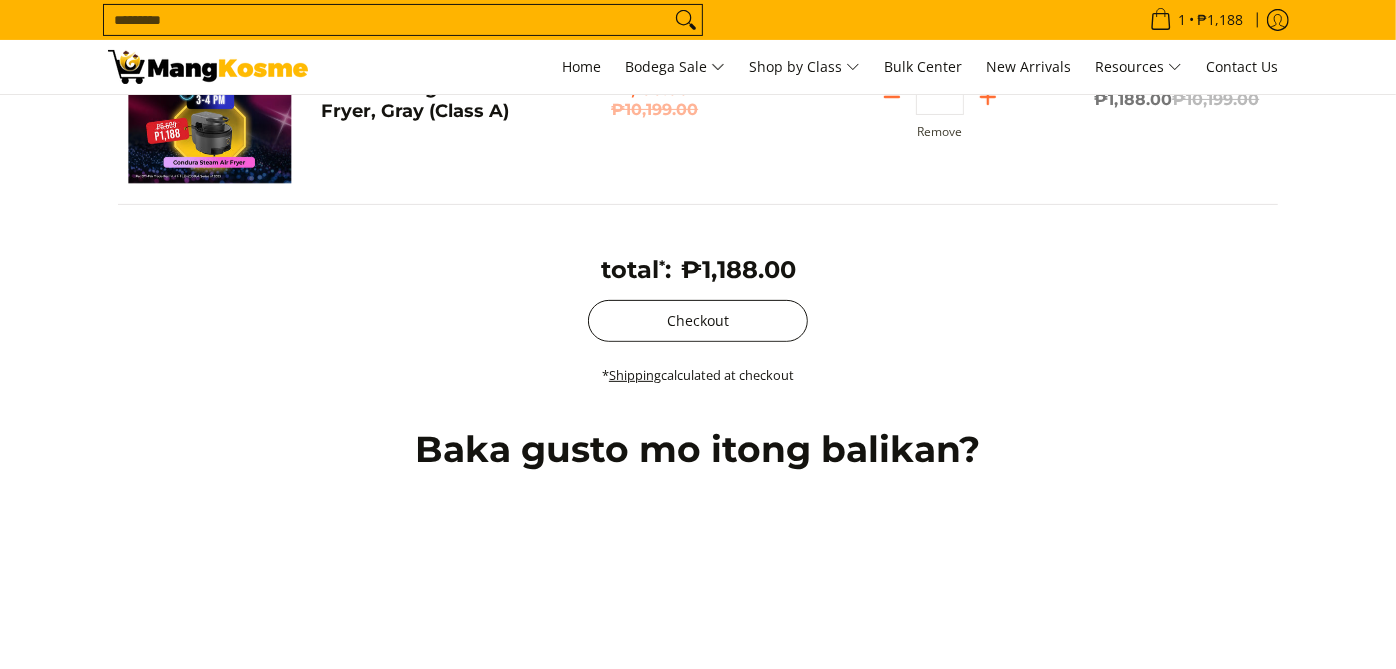 scroll, scrollTop: 333, scrollLeft: 0, axis: vertical 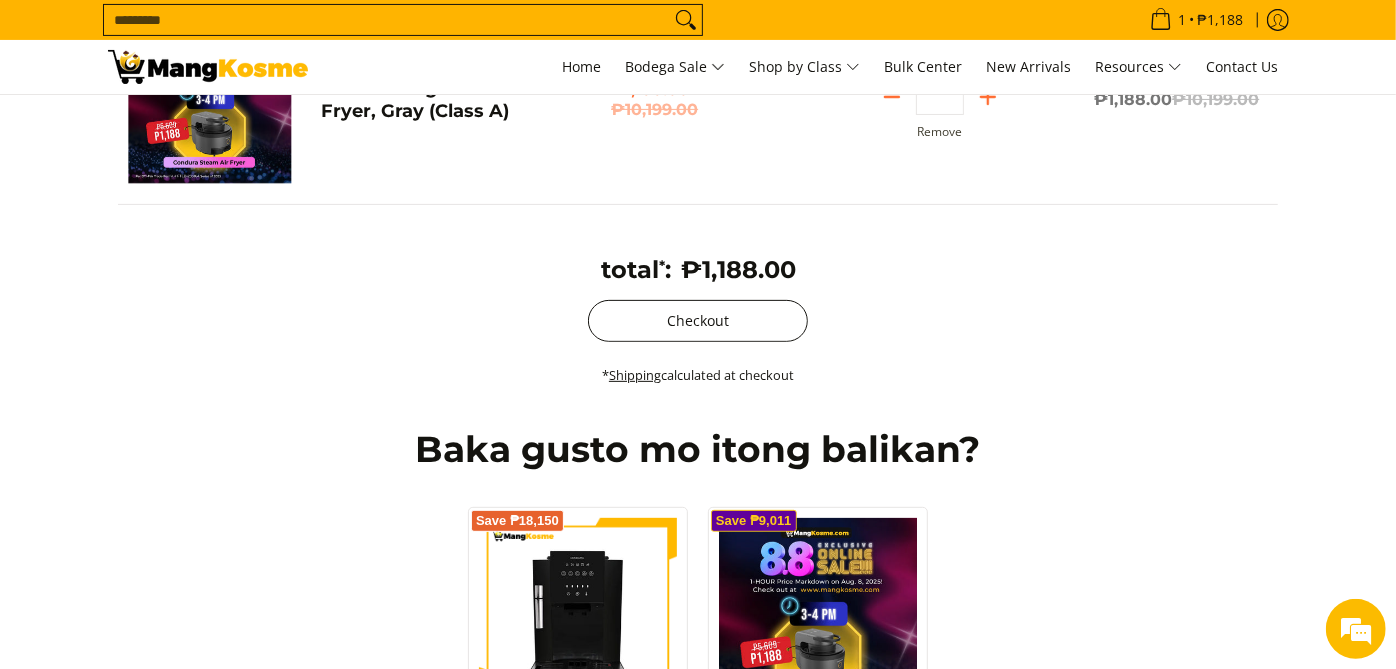 click on "Checkout" at bounding box center (698, 321) 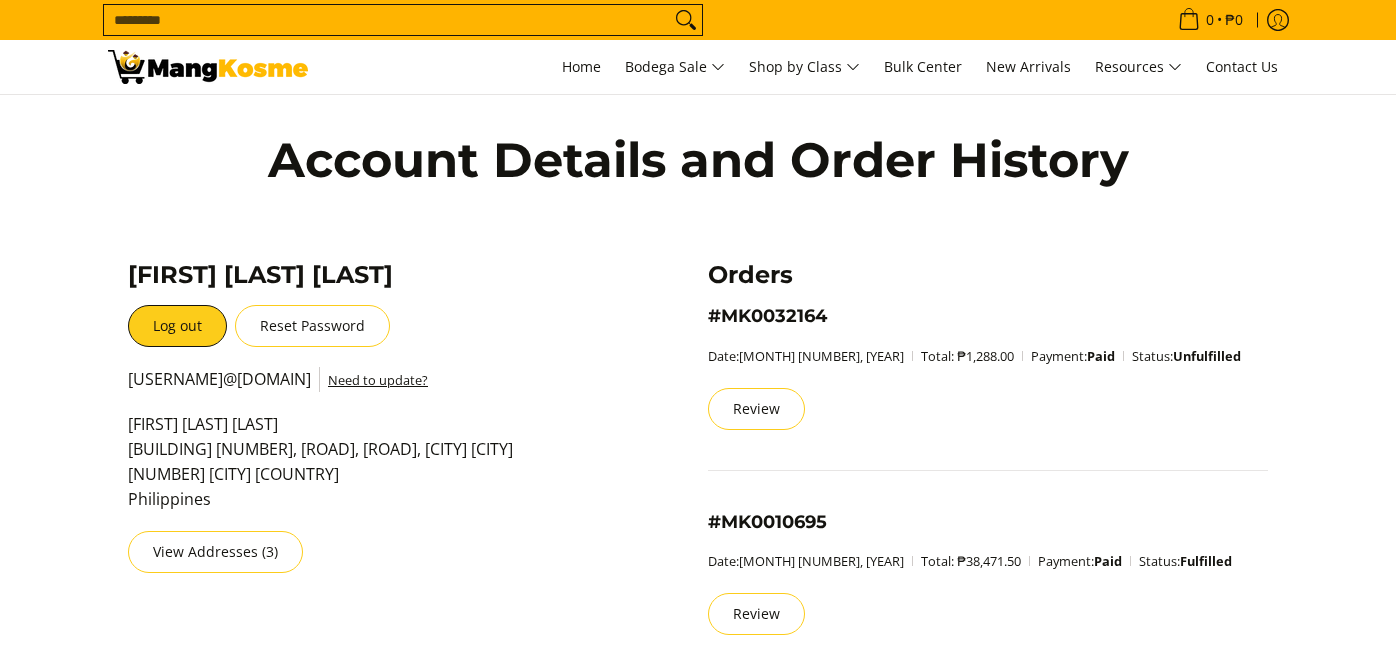 scroll, scrollTop: 0, scrollLeft: 0, axis: both 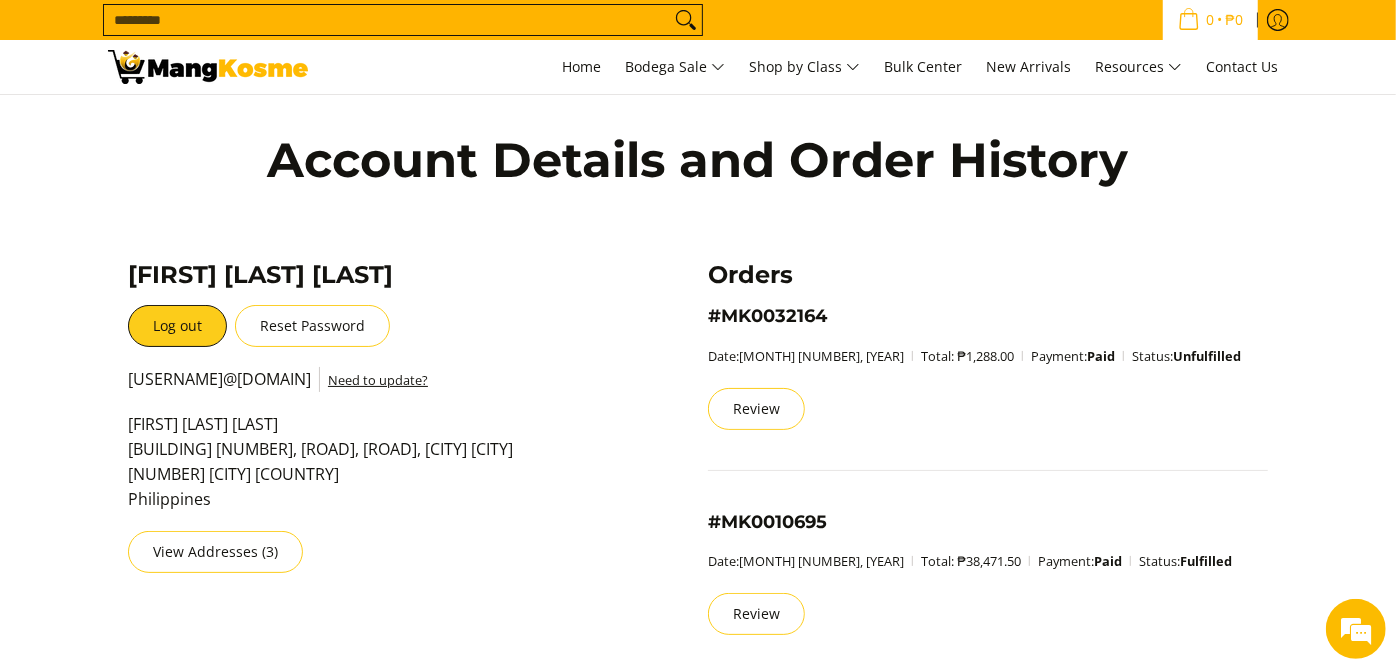 click on "₱0" at bounding box center [1234, 20] 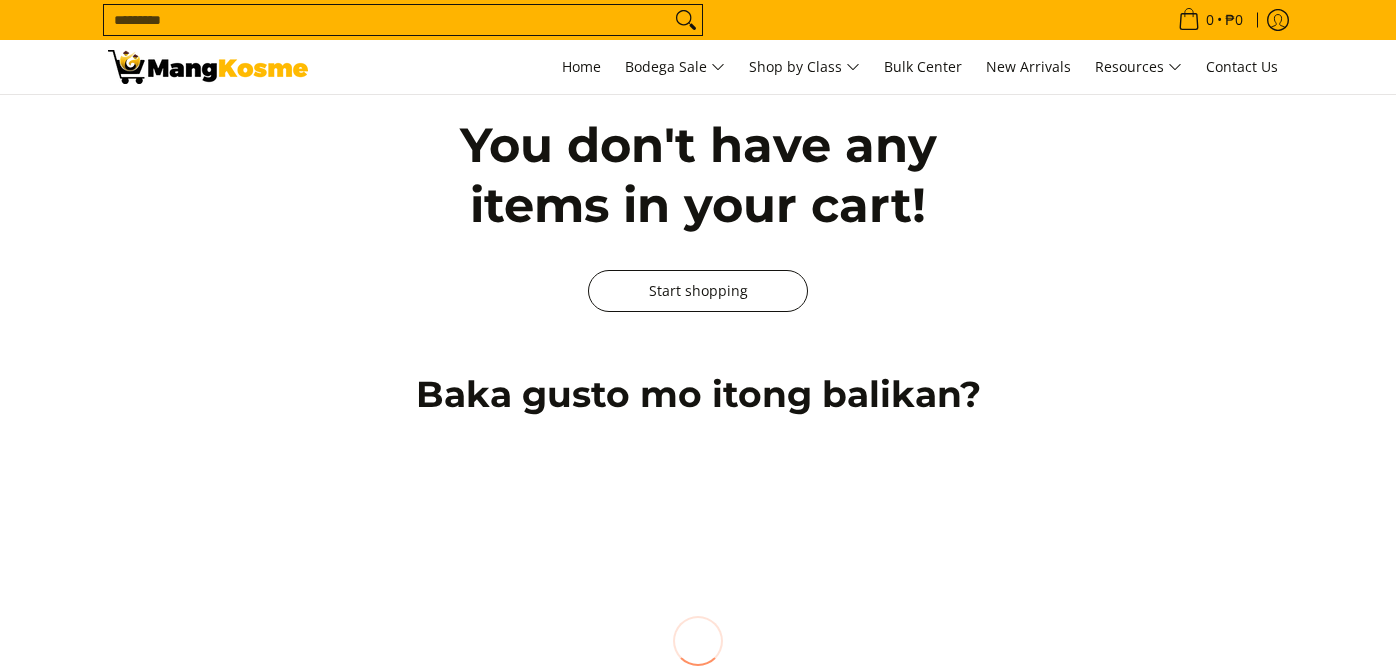 scroll, scrollTop: 0, scrollLeft: 0, axis: both 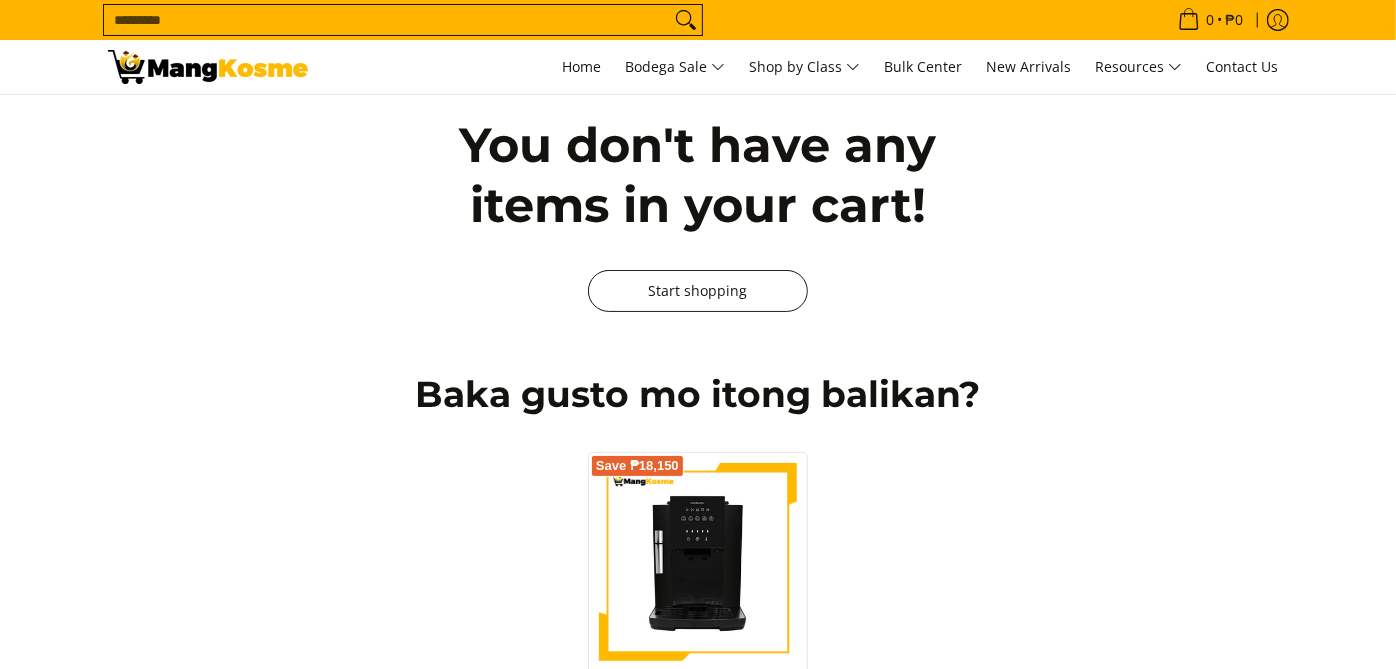 click on "Start shopping" at bounding box center (698, 291) 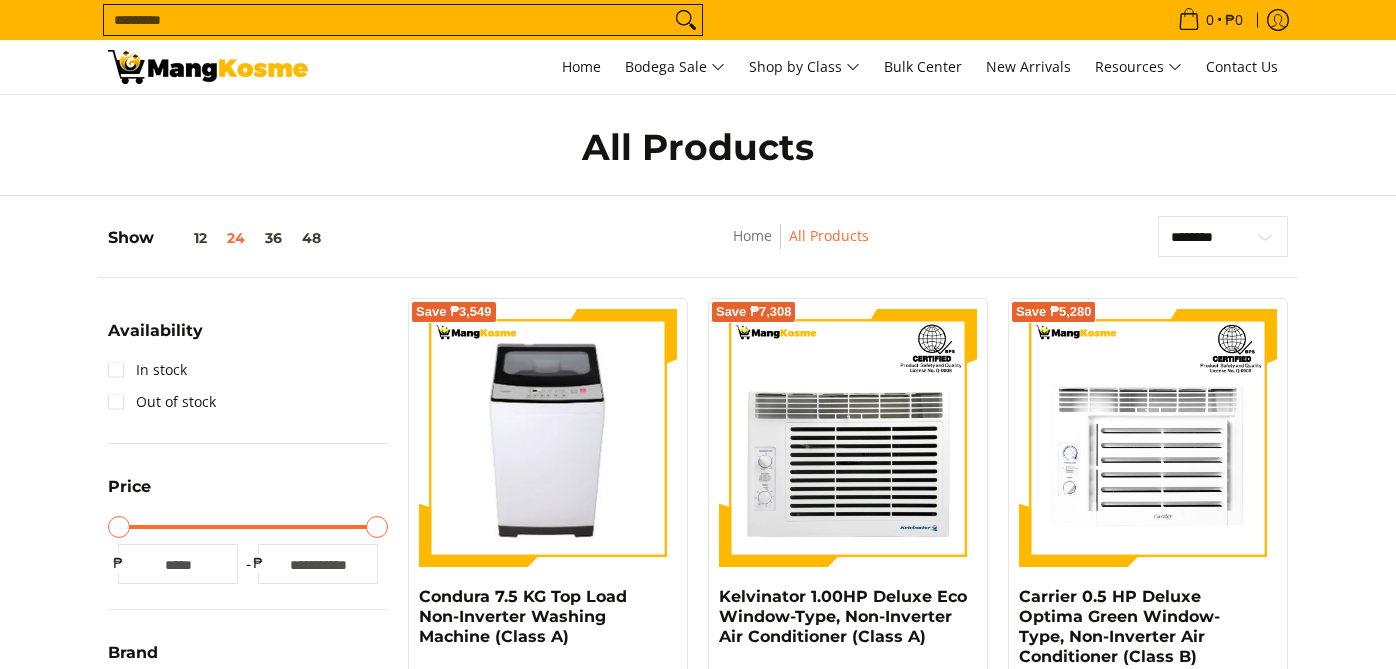 scroll, scrollTop: 0, scrollLeft: 0, axis: both 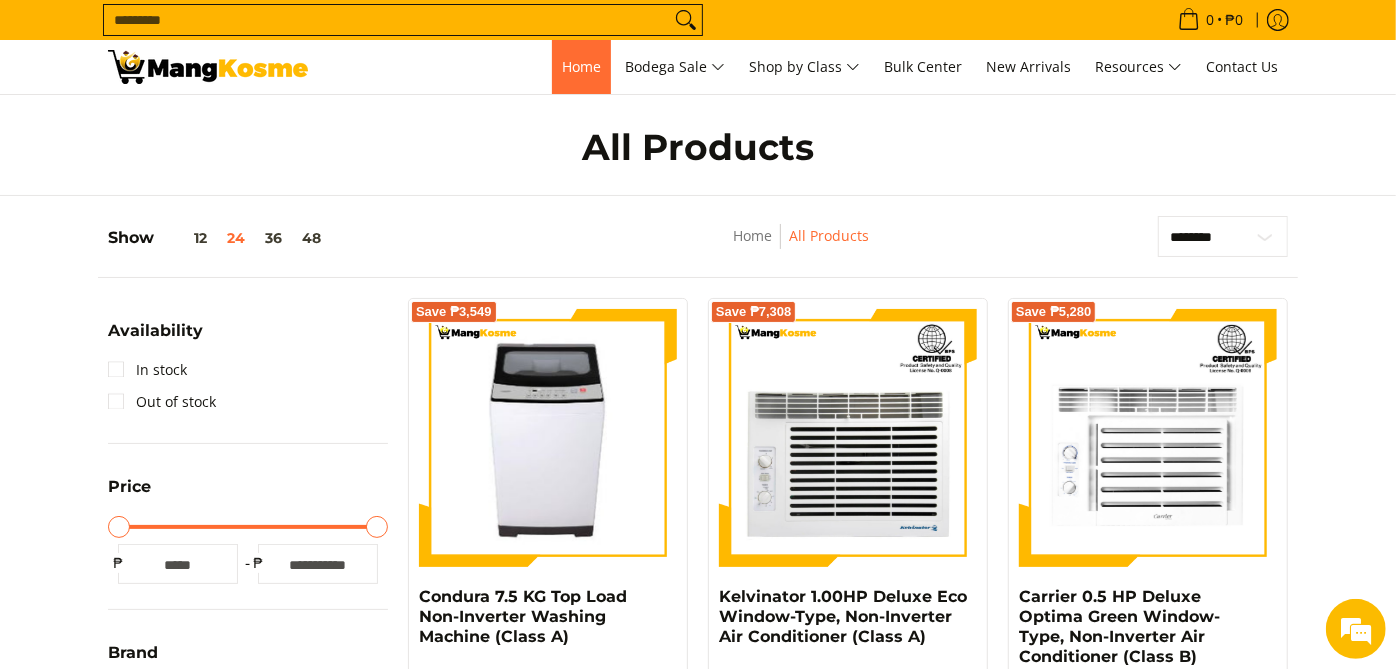 click on "Home" at bounding box center [581, 66] 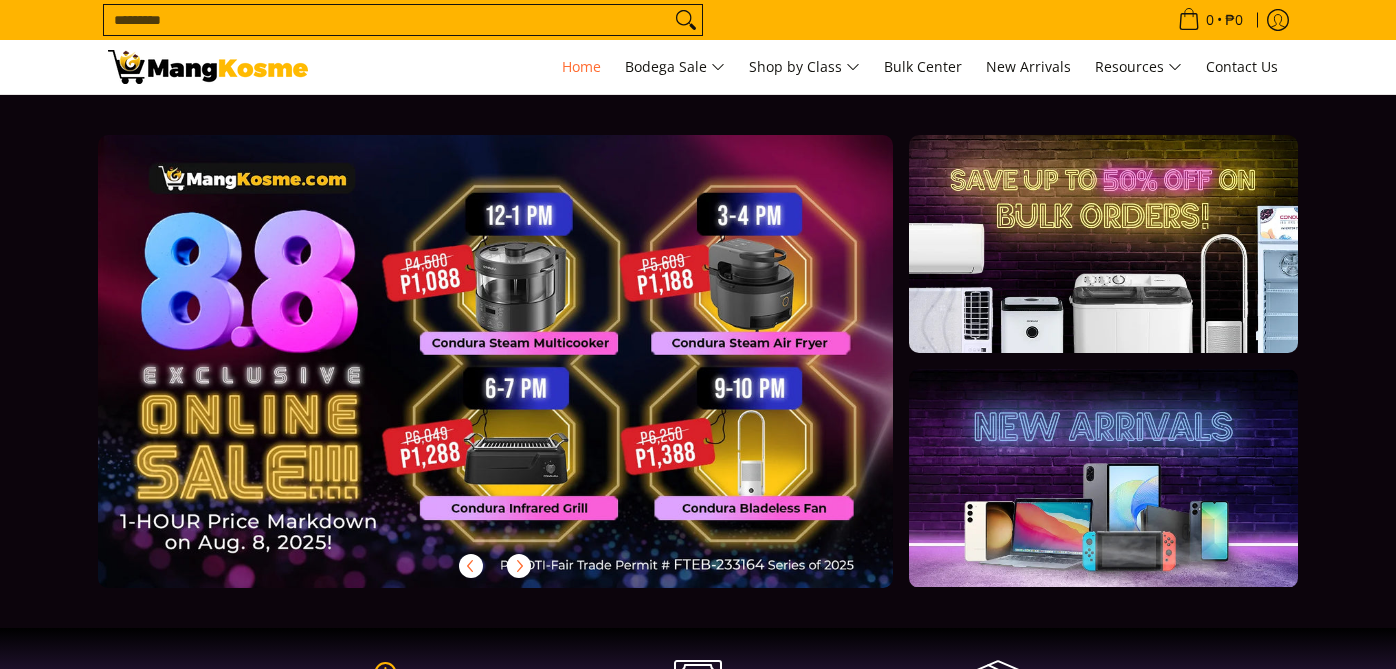 click at bounding box center [527, 377] 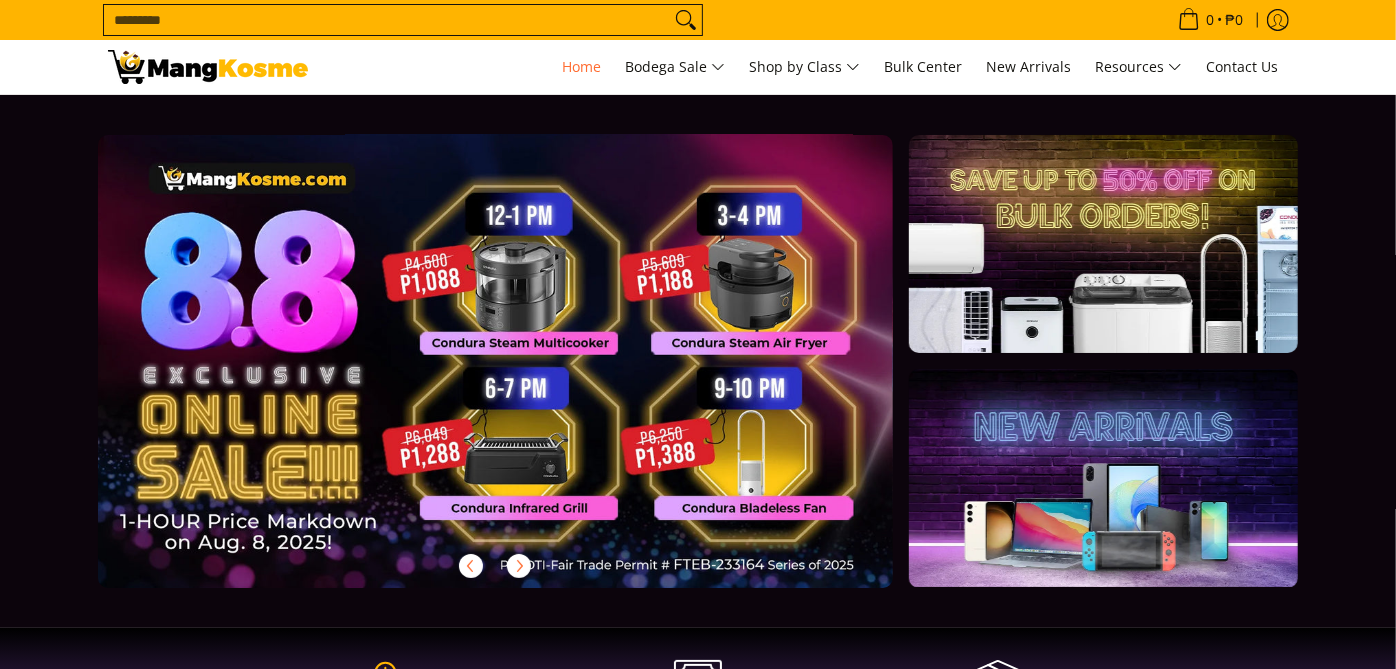 scroll, scrollTop: 0, scrollLeft: 0, axis: both 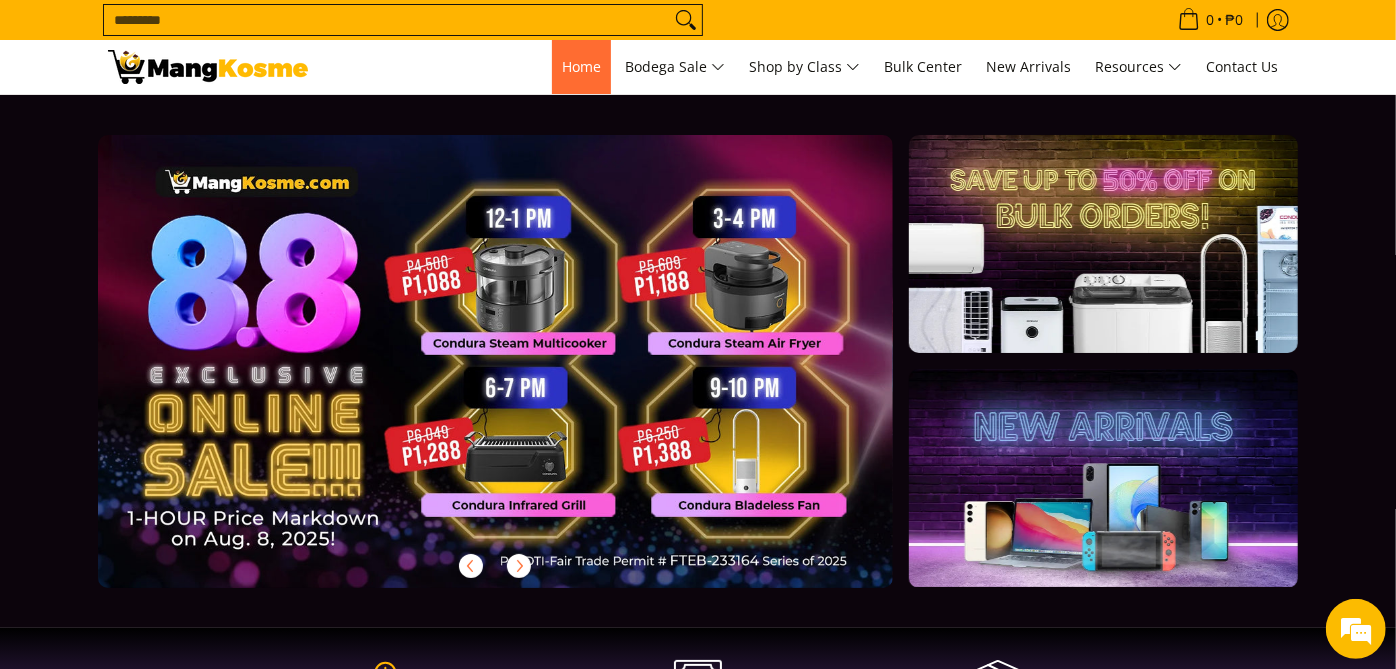 click on "Home" at bounding box center [581, 66] 